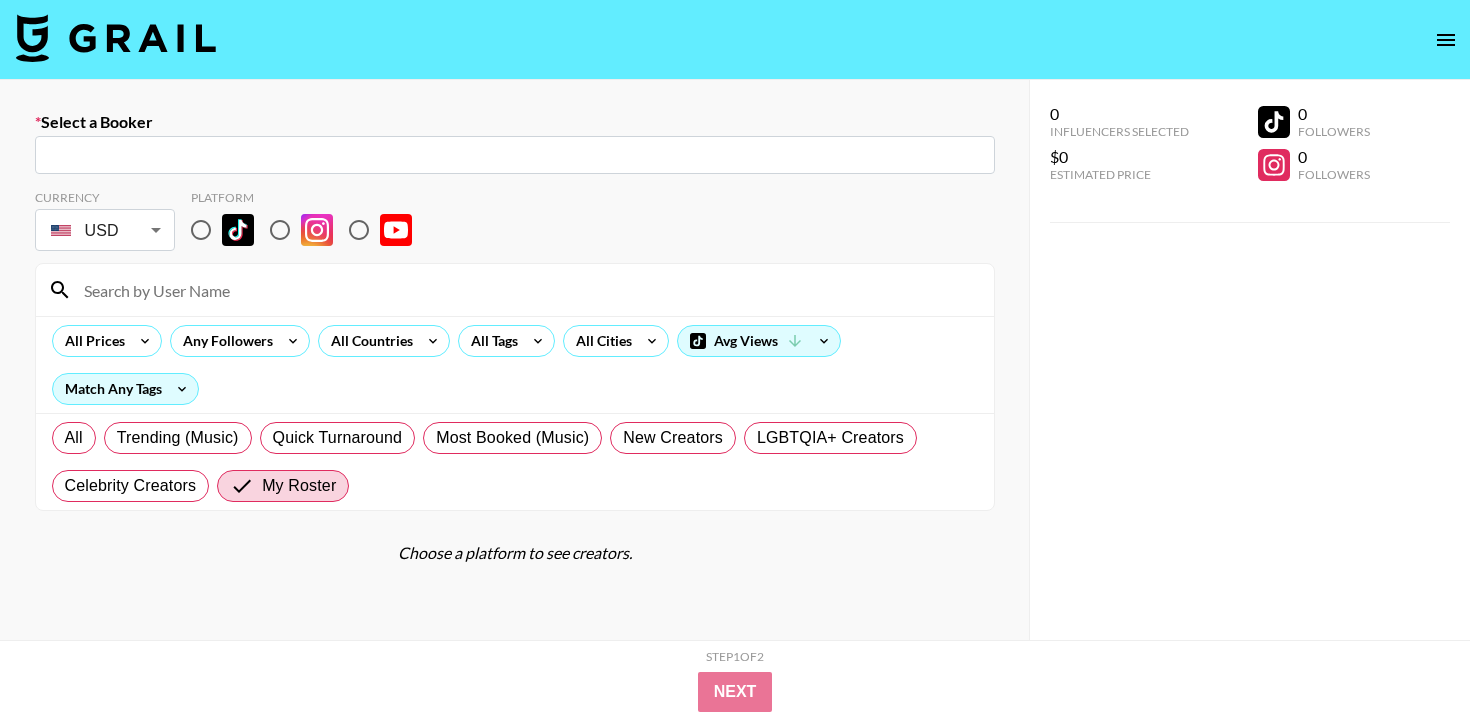 scroll, scrollTop: 0, scrollLeft: 0, axis: both 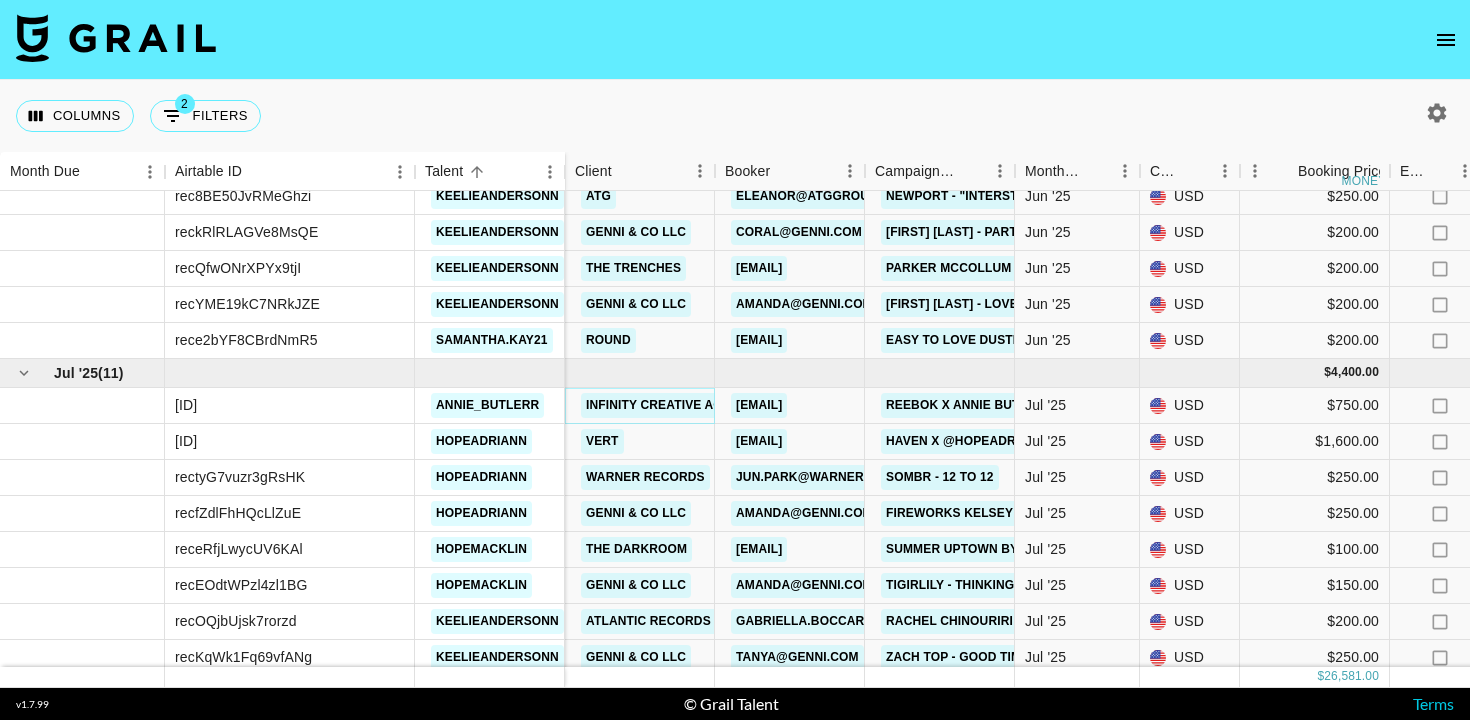 click on "Infinity Creative Agency" at bounding box center (671, 405) 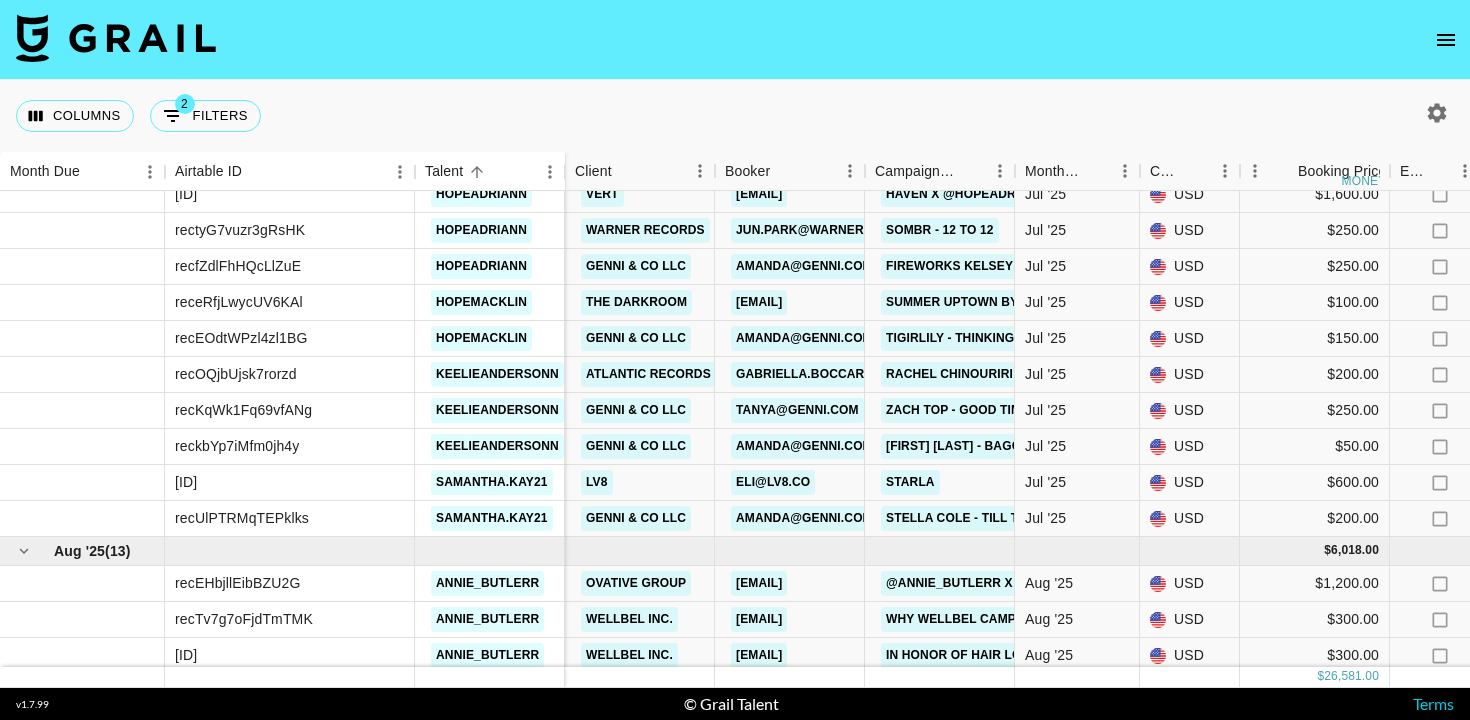 scroll, scrollTop: 1074, scrollLeft: 0, axis: vertical 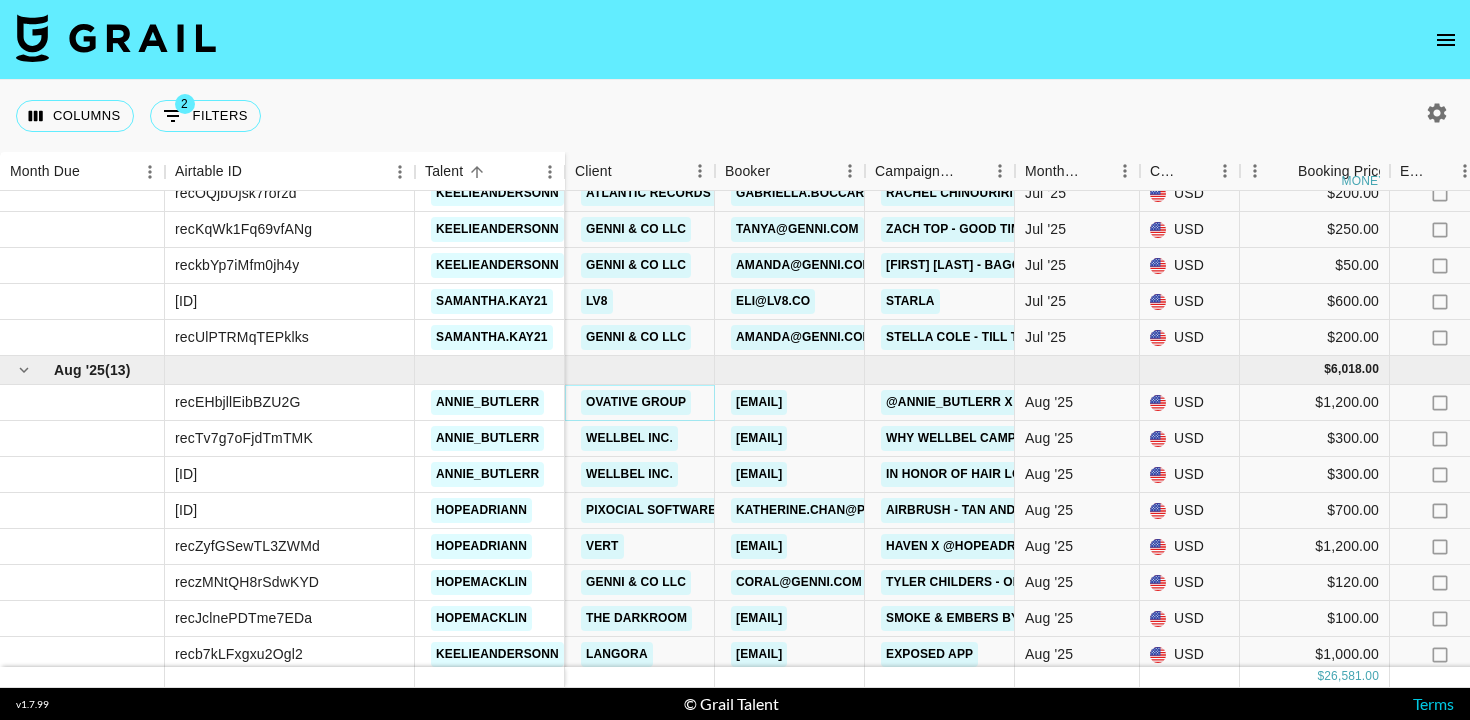 click on "Ovative Group" at bounding box center [636, 402] 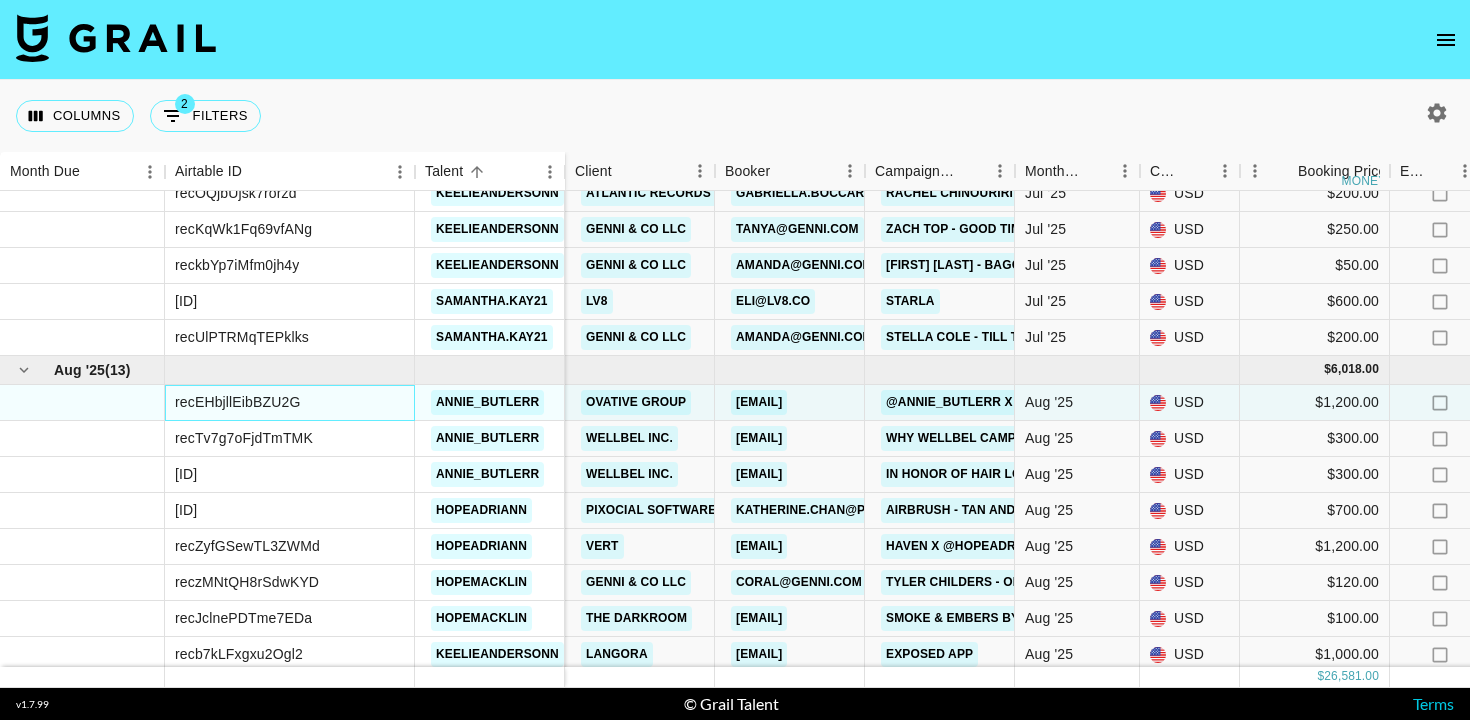 click on "recEHbjllEibBZU2G" at bounding box center [290, 403] 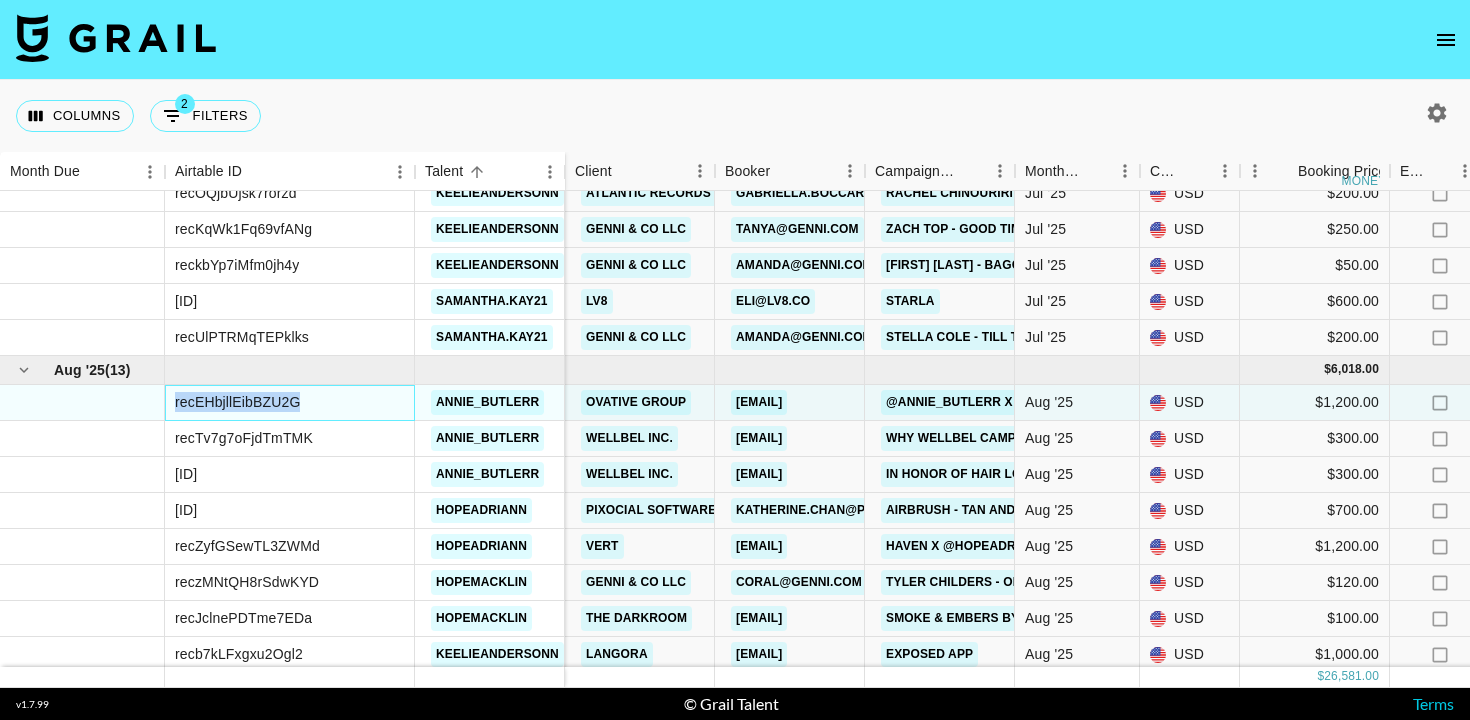 click on "recEHbjllEibBZU2G" at bounding box center [237, 402] 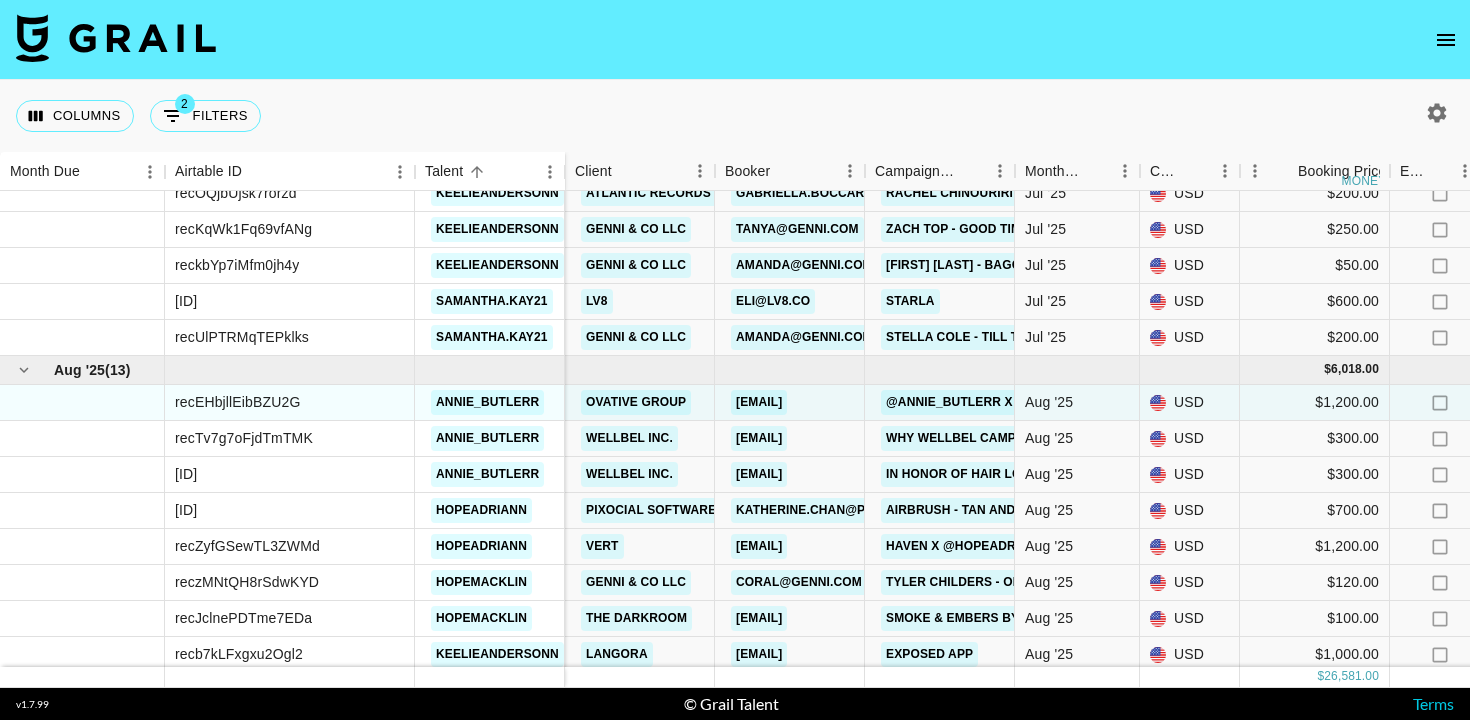 click on "Columns 2 Filters + Booking" at bounding box center [735, 116] 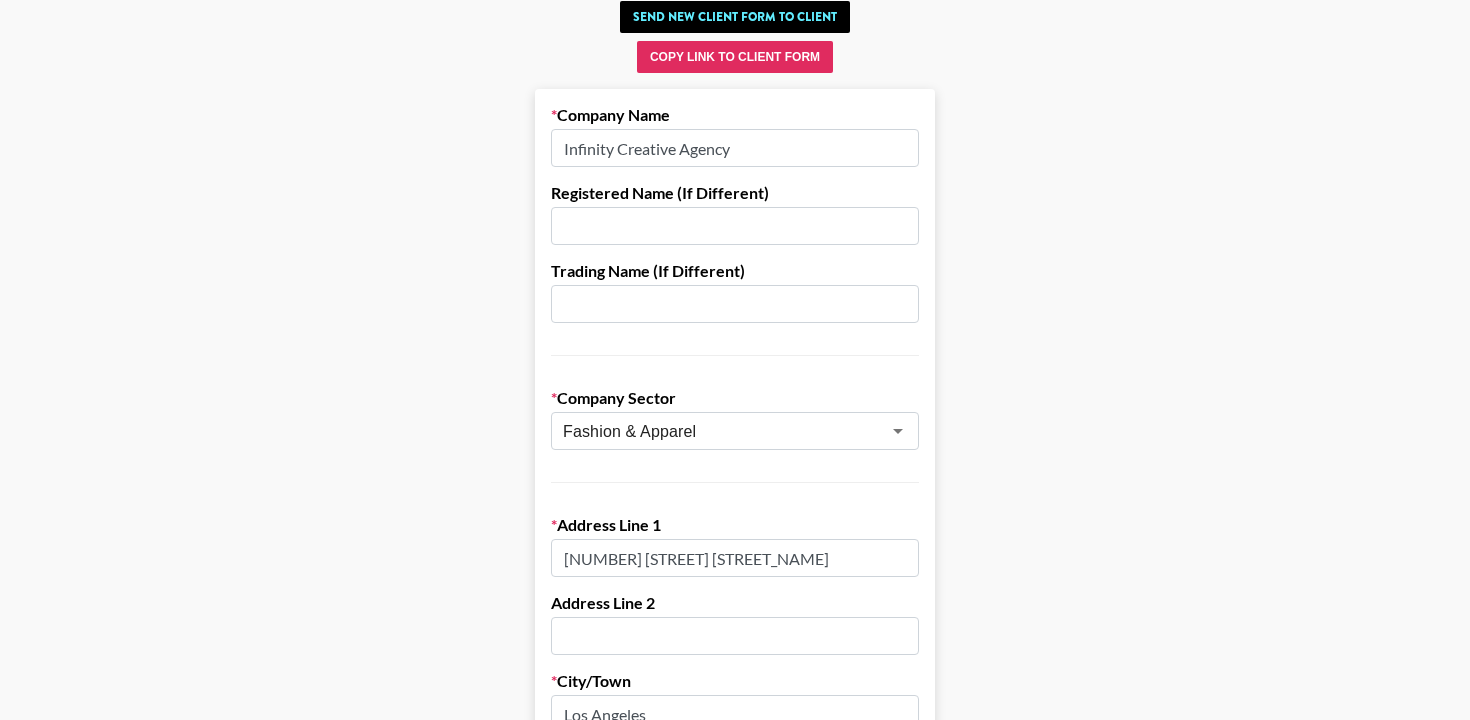 scroll, scrollTop: 0, scrollLeft: 0, axis: both 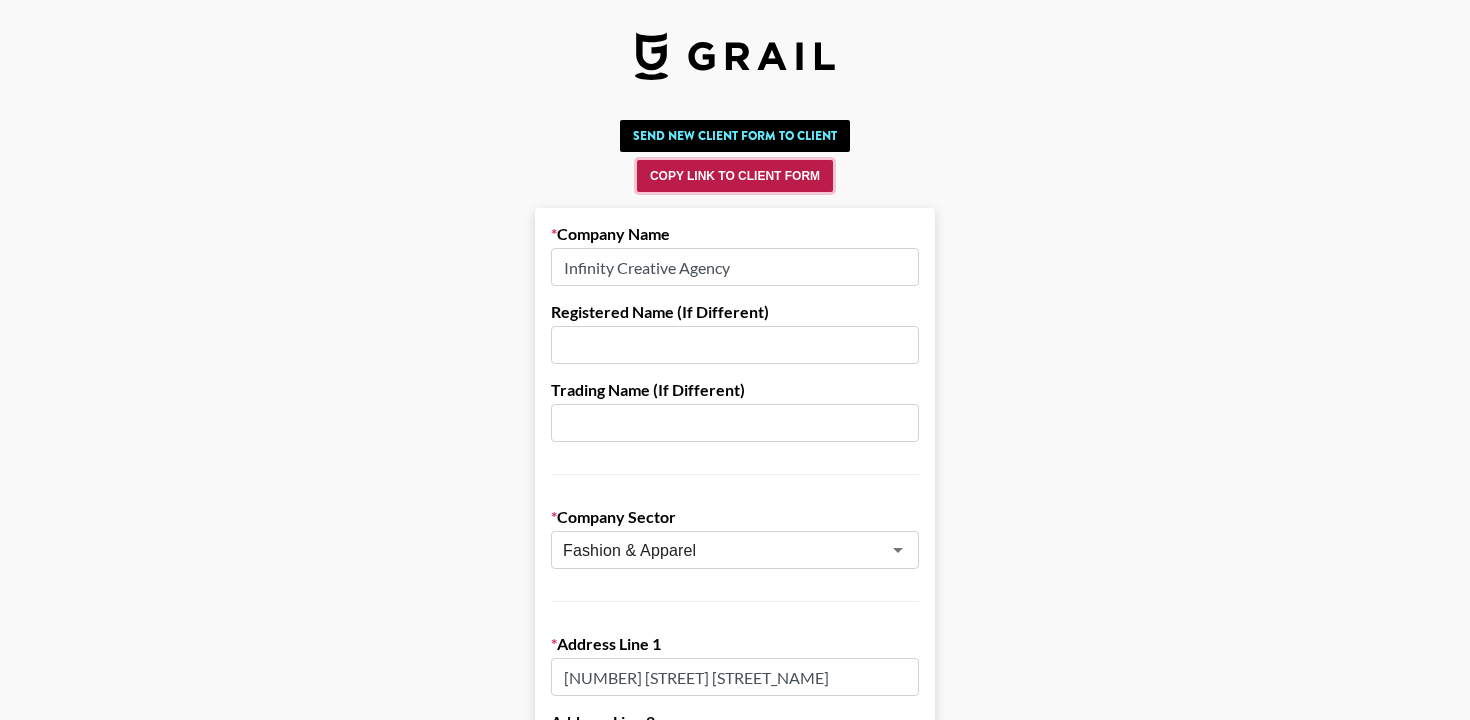 click on "Copy Link to Client Form" at bounding box center [735, 176] 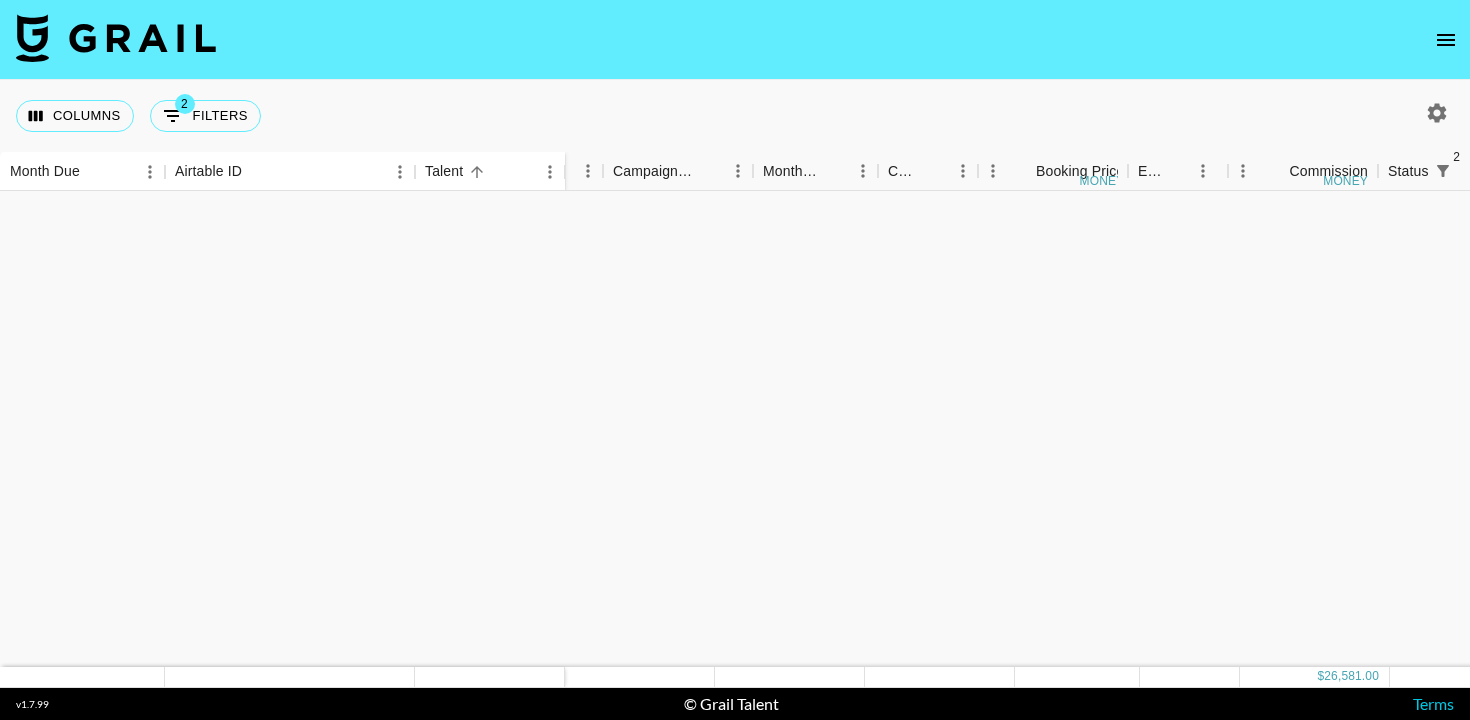 scroll, scrollTop: 0, scrollLeft: 0, axis: both 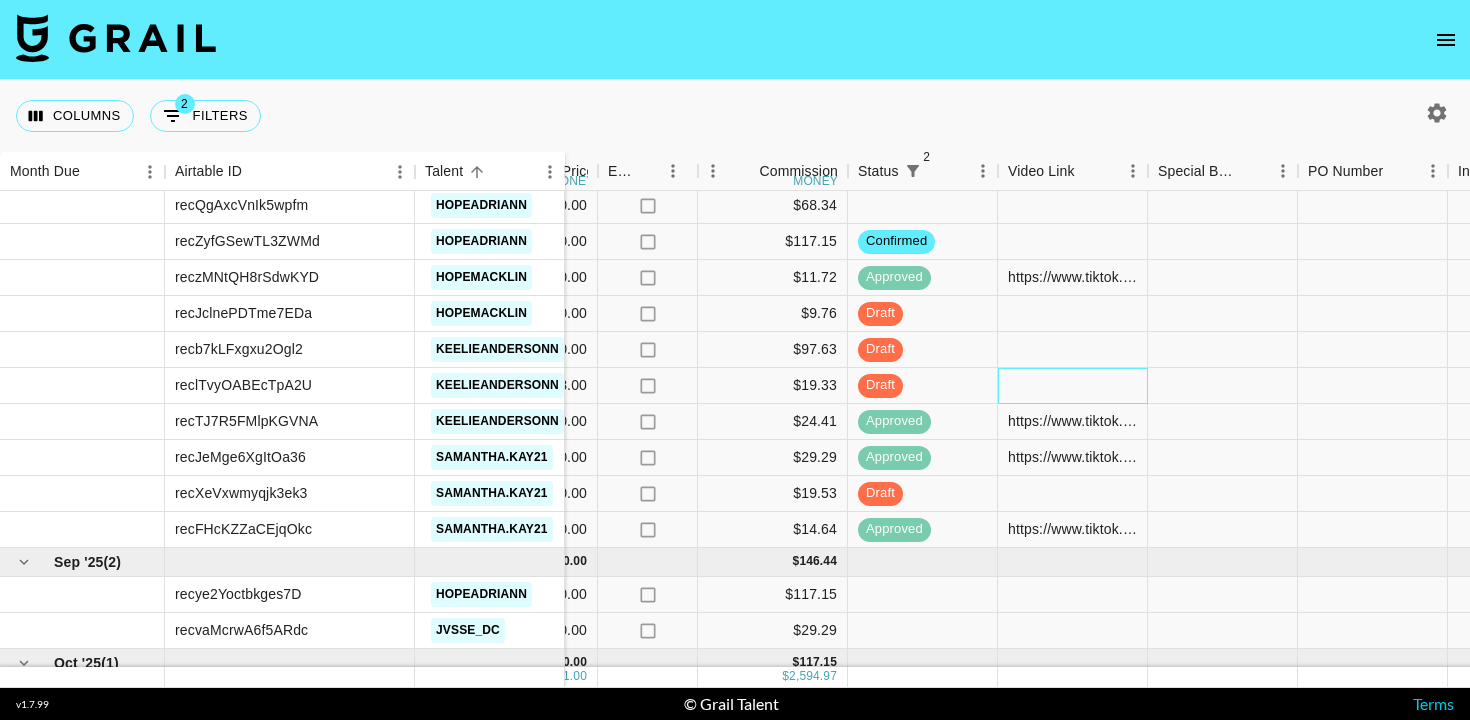 click at bounding box center (1073, 386) 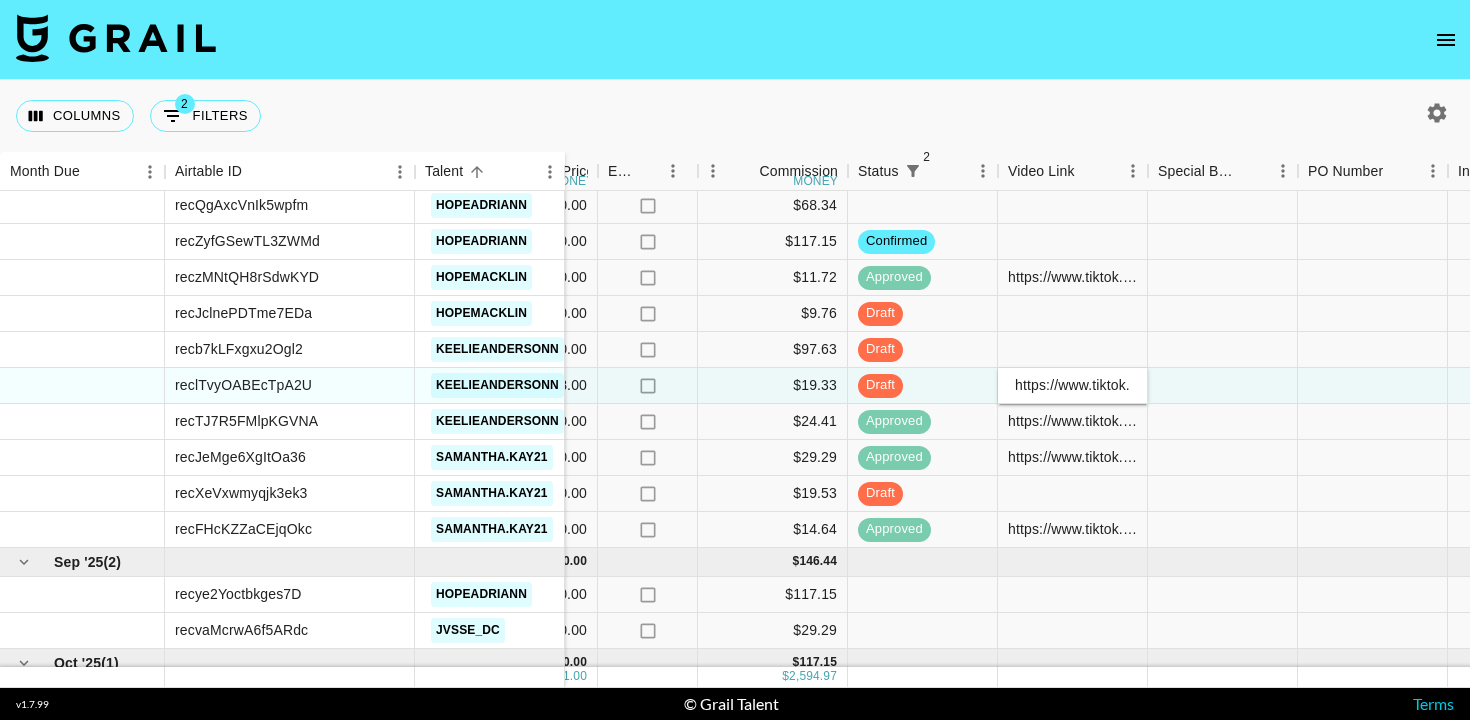 scroll, scrollTop: 0, scrollLeft: 819, axis: horizontal 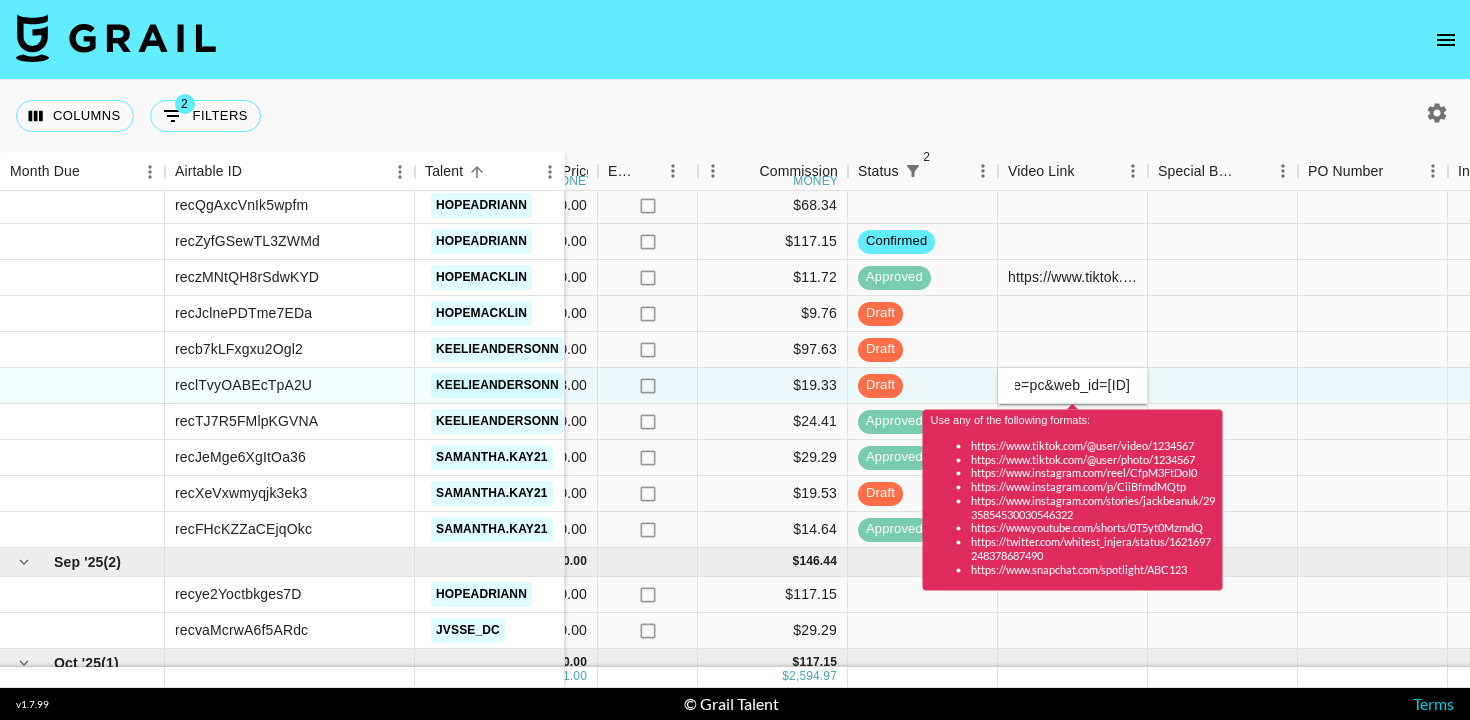 click on "vhttps://www.tiktok.com/@keelieandersonn/video/7536271670227553567?is_from_webapp=1&sender_device=pc&web_id=7490609135924610602" at bounding box center [1072, 385] 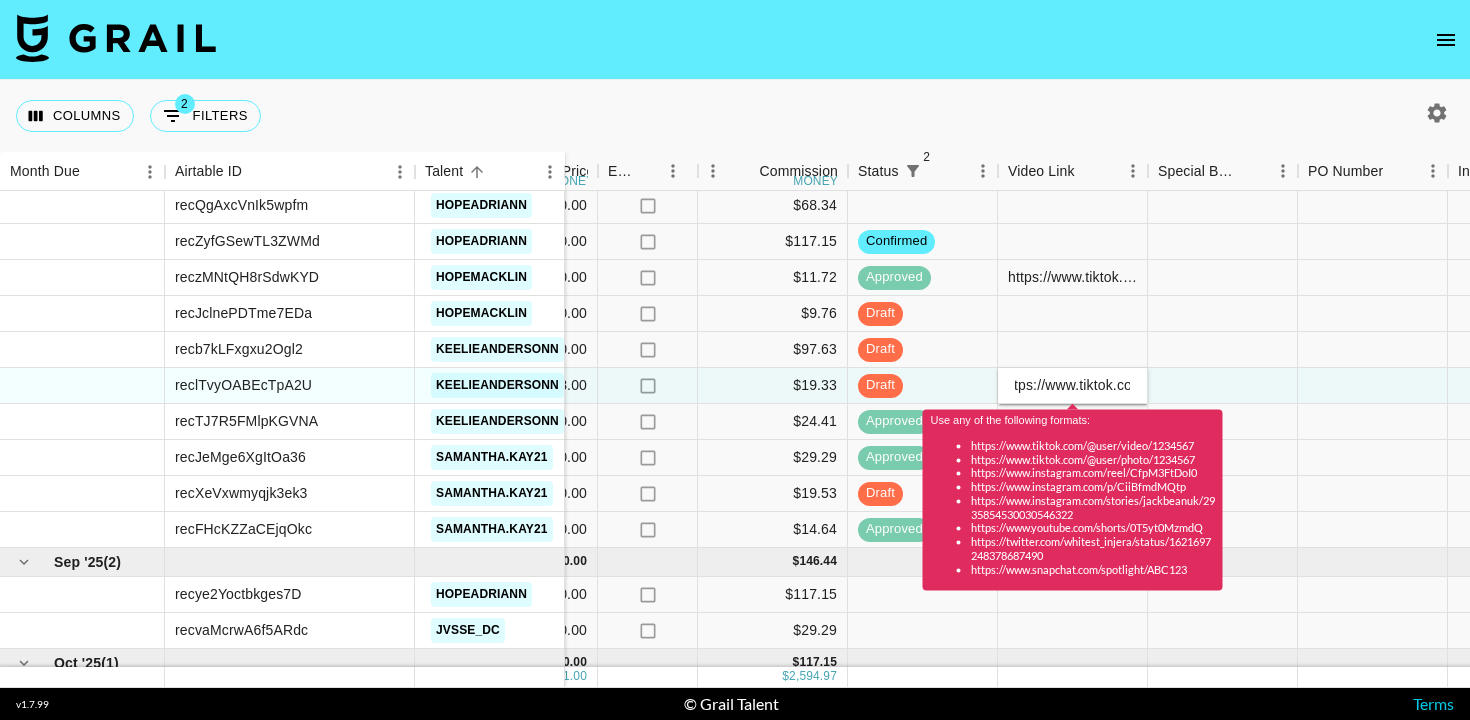 scroll, scrollTop: 0, scrollLeft: 0, axis: both 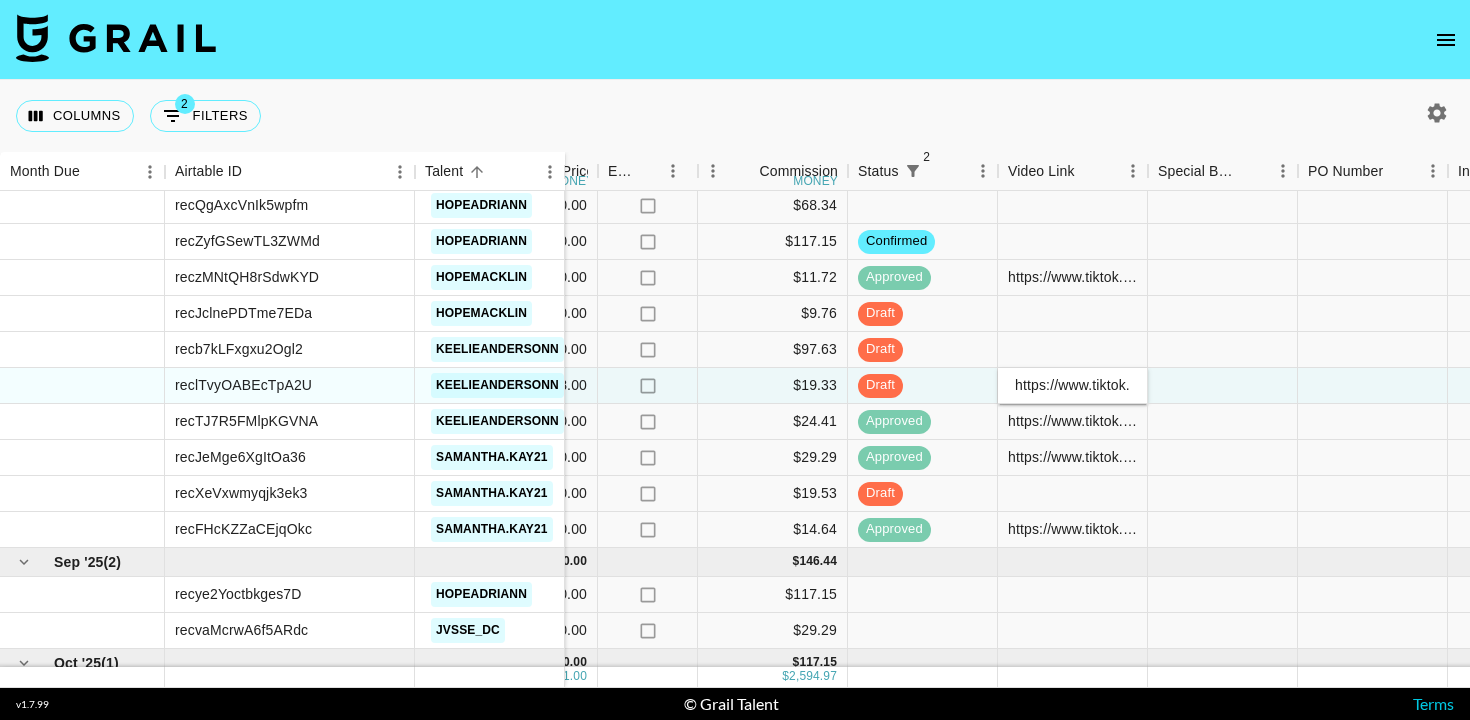 type on "https://www.tiktok.com/@keelieandersonn/video/7536271670227553567?is_from_webapp=1&sender_device=pc&web_id=7490609135924610602" 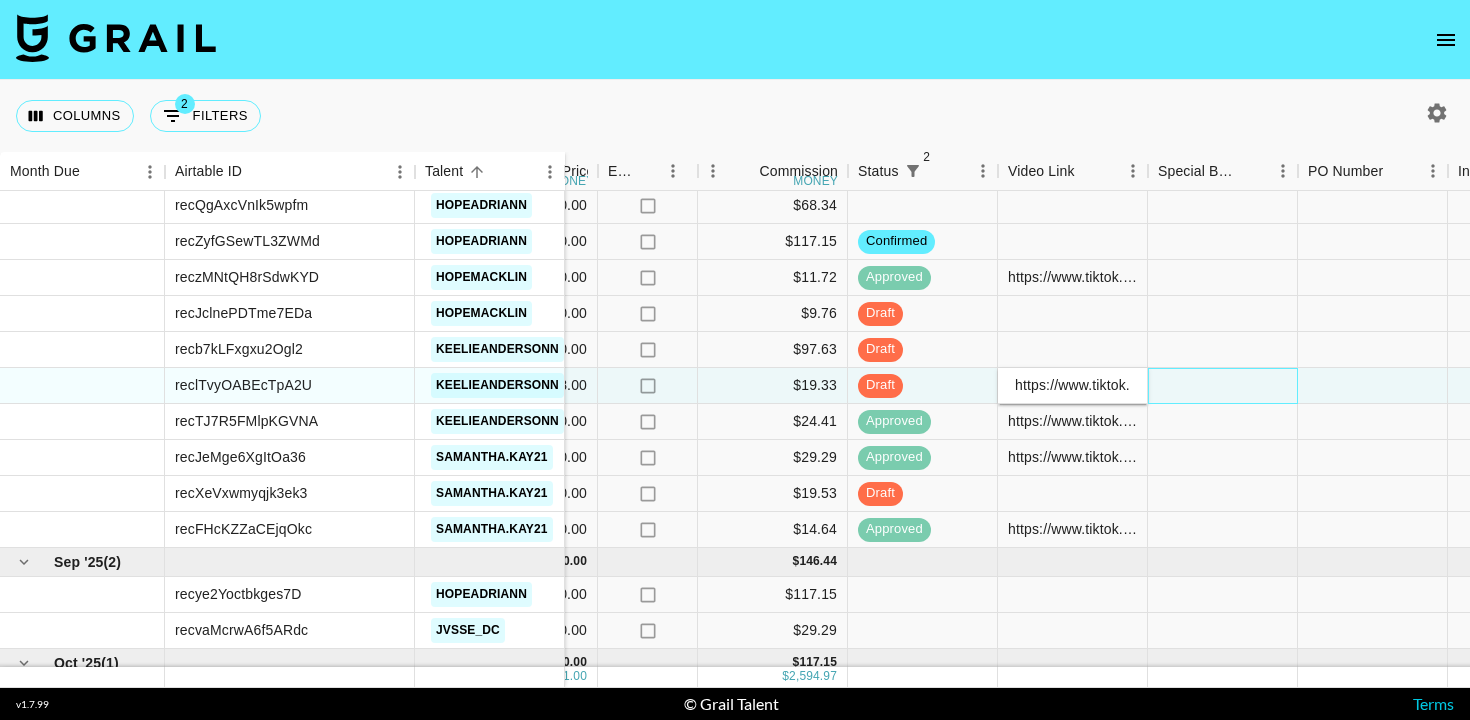 click at bounding box center [1223, 386] 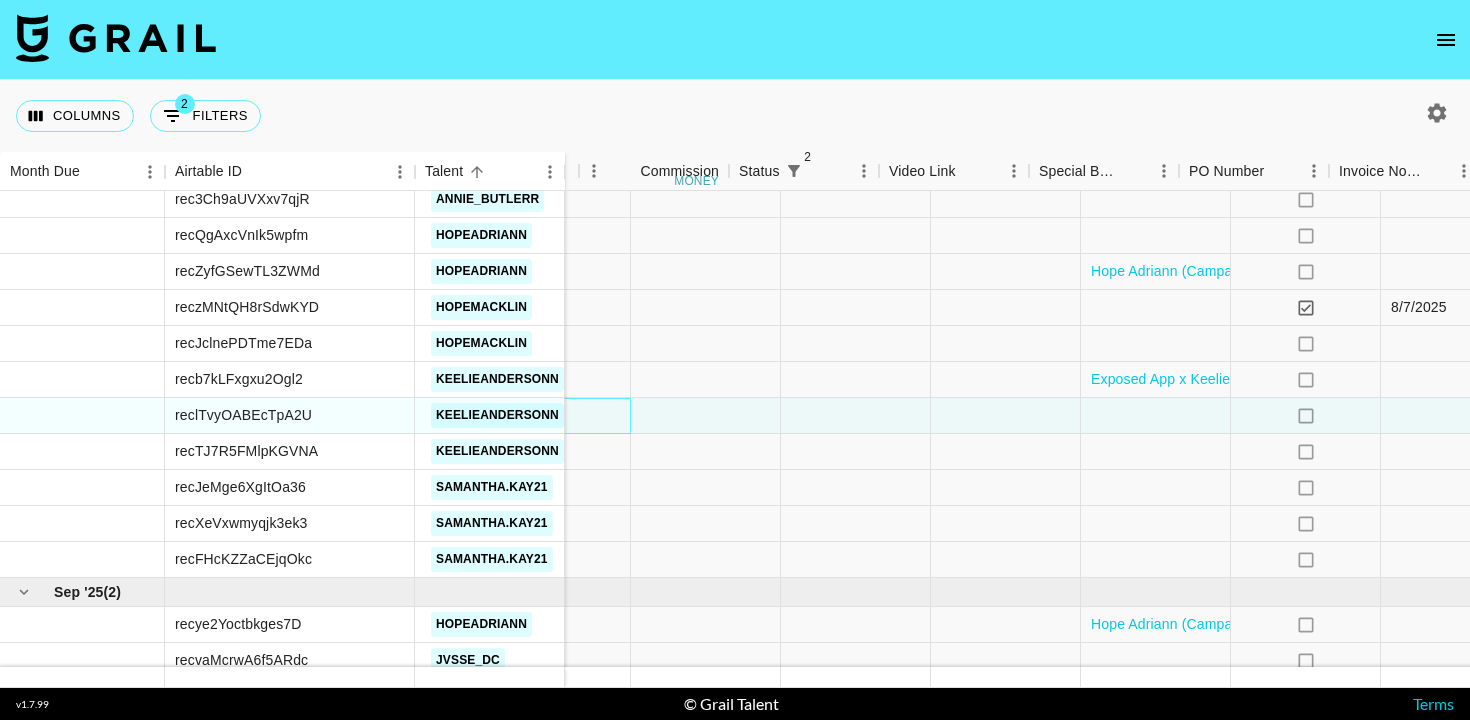 scroll, scrollTop: 1349, scrollLeft: 1750, axis: both 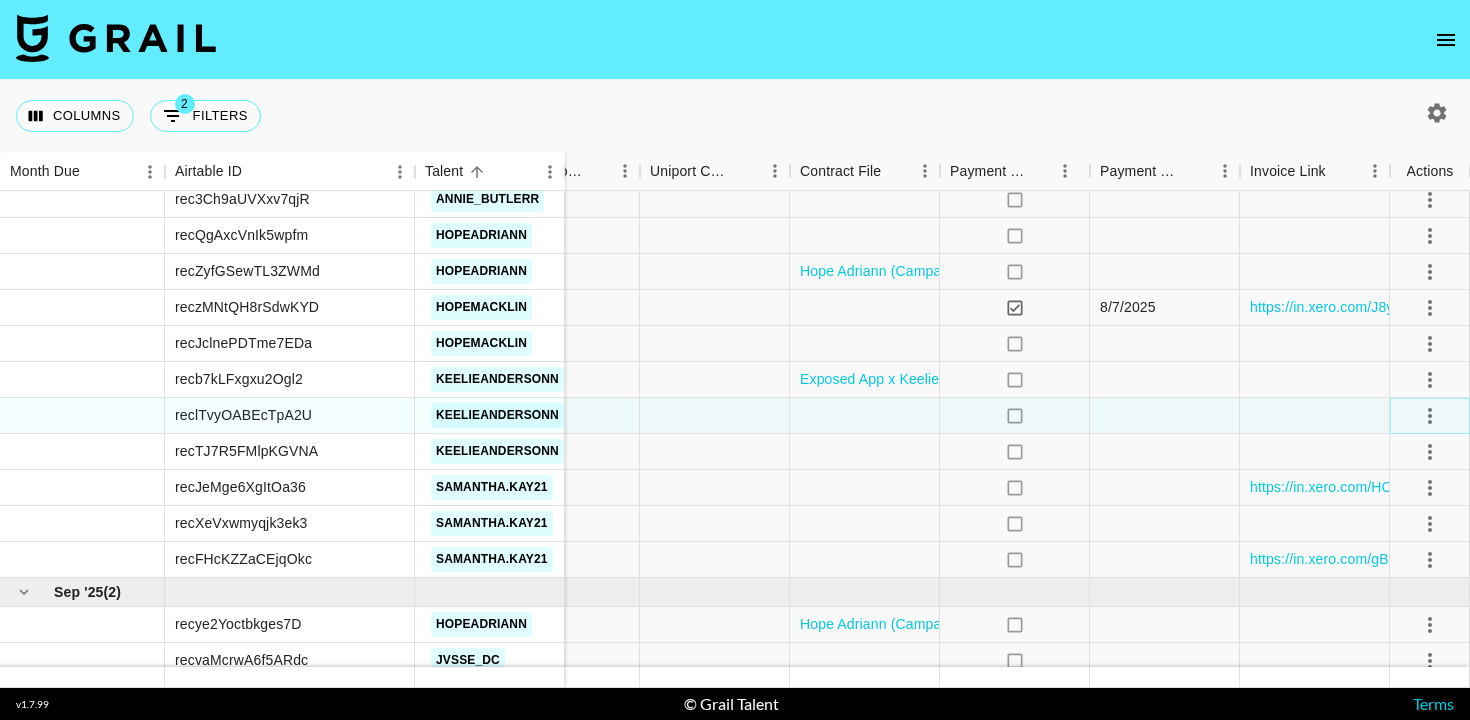 click at bounding box center [1430, 416] 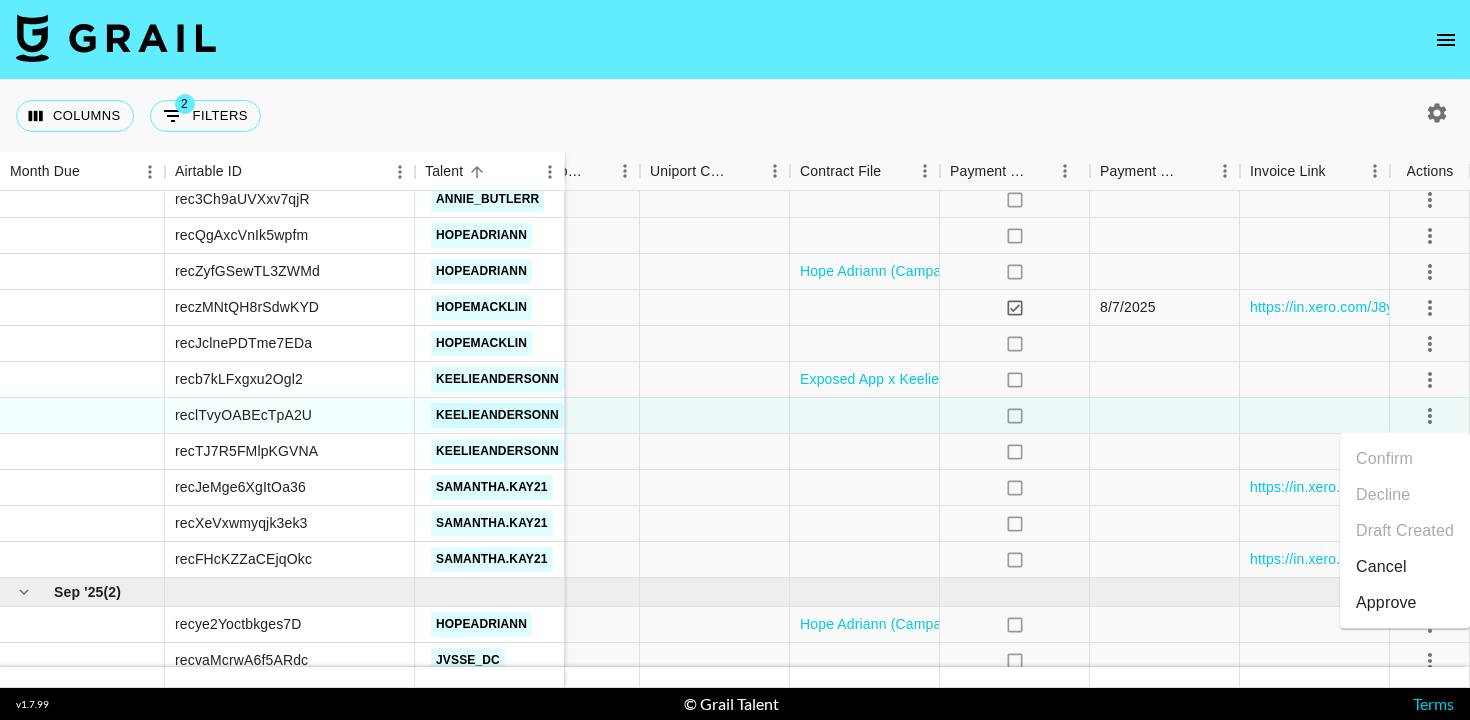 click on "Approve" at bounding box center (1386, 603) 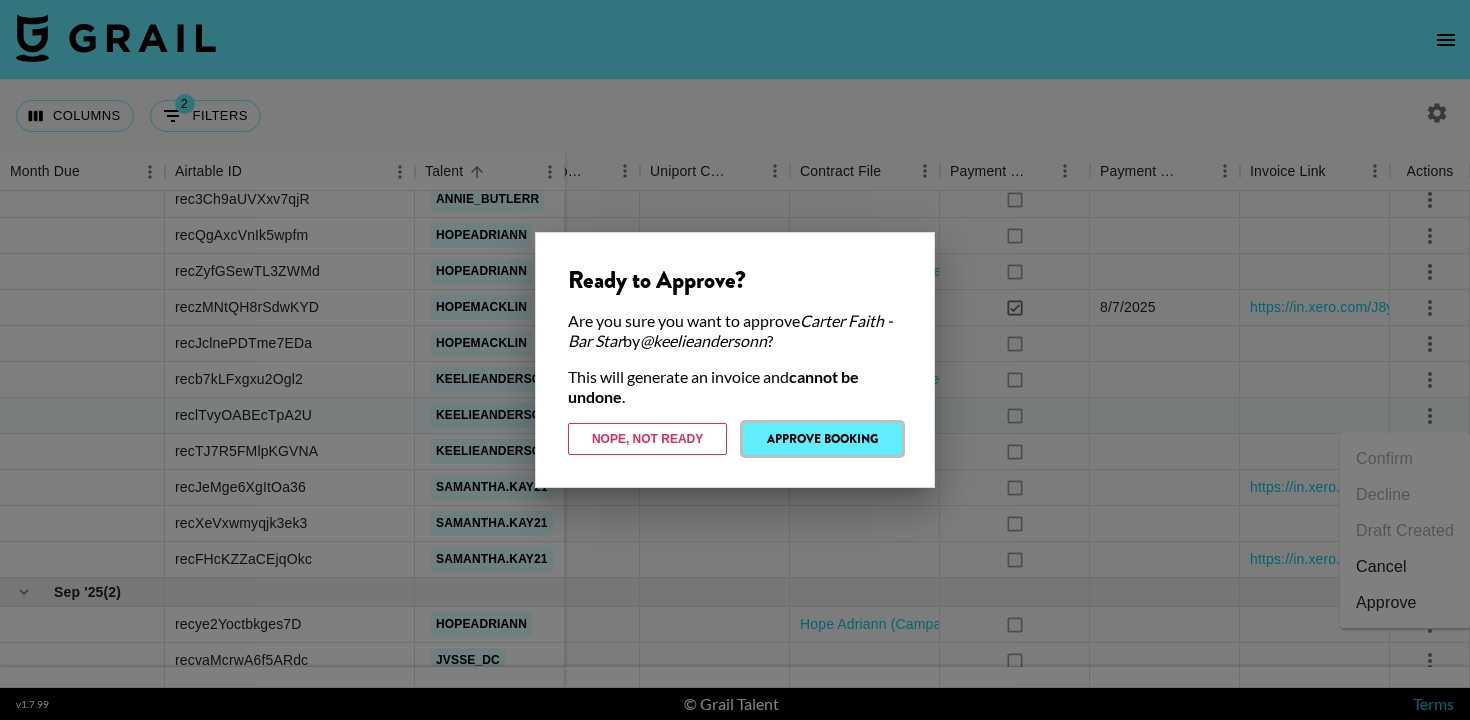 click on "Approve Booking" at bounding box center (822, 439) 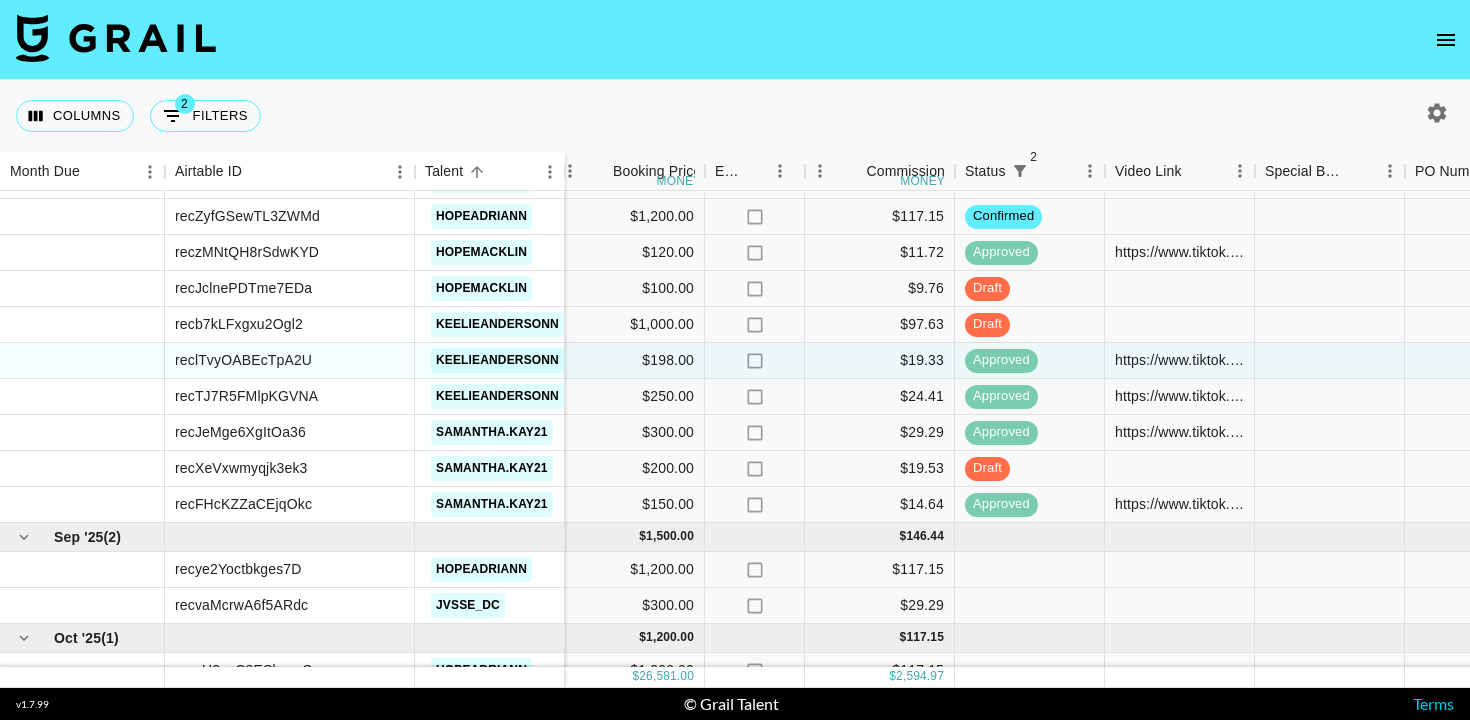scroll, scrollTop: 1404, scrollLeft: 825, axis: both 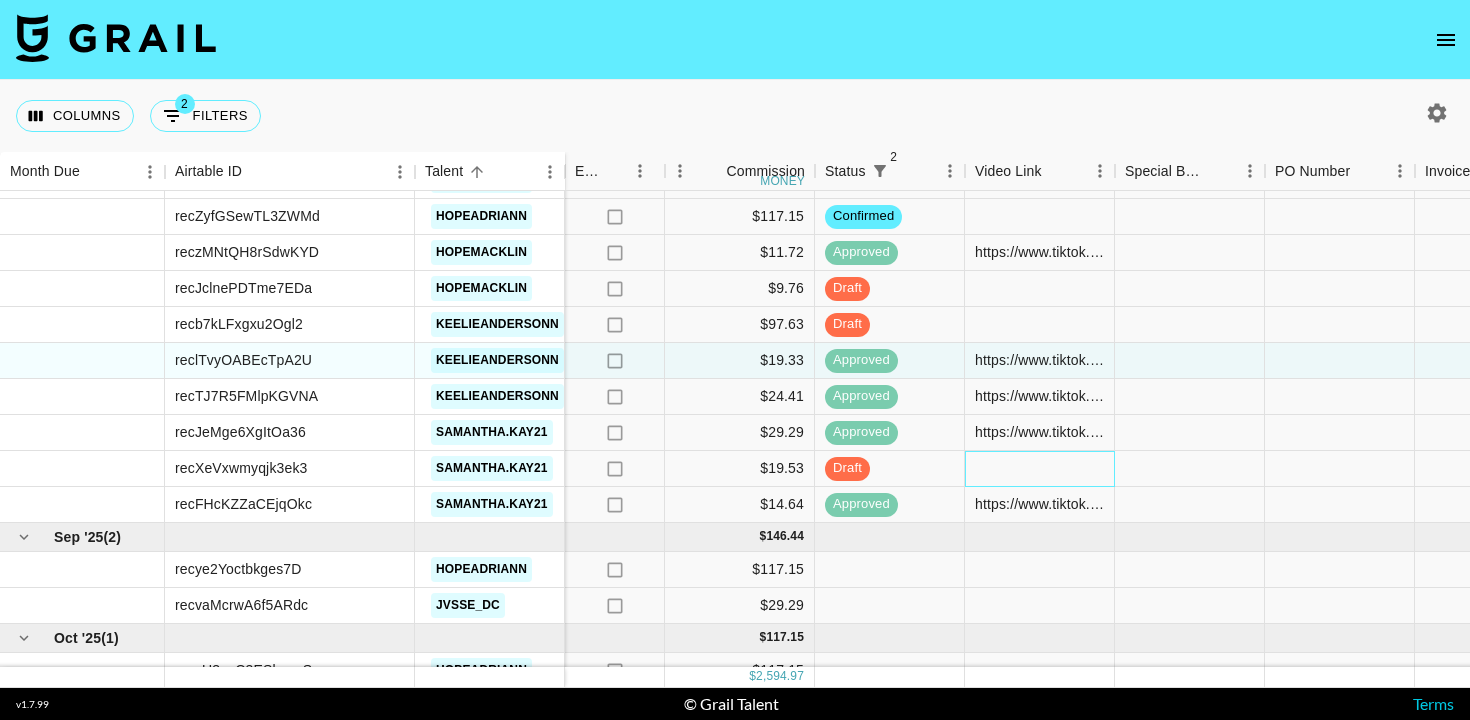 click at bounding box center [1040, 469] 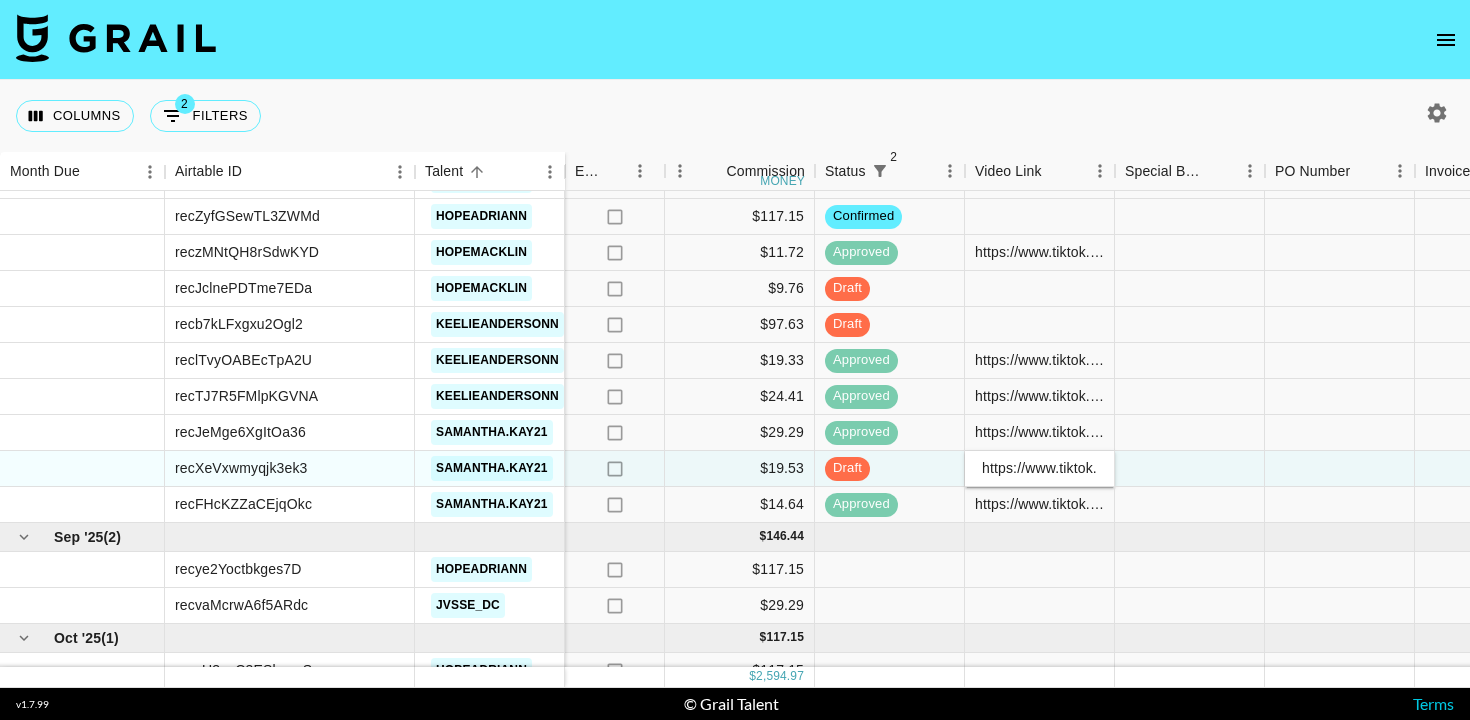 scroll, scrollTop: 0, scrollLeft: 819, axis: horizontal 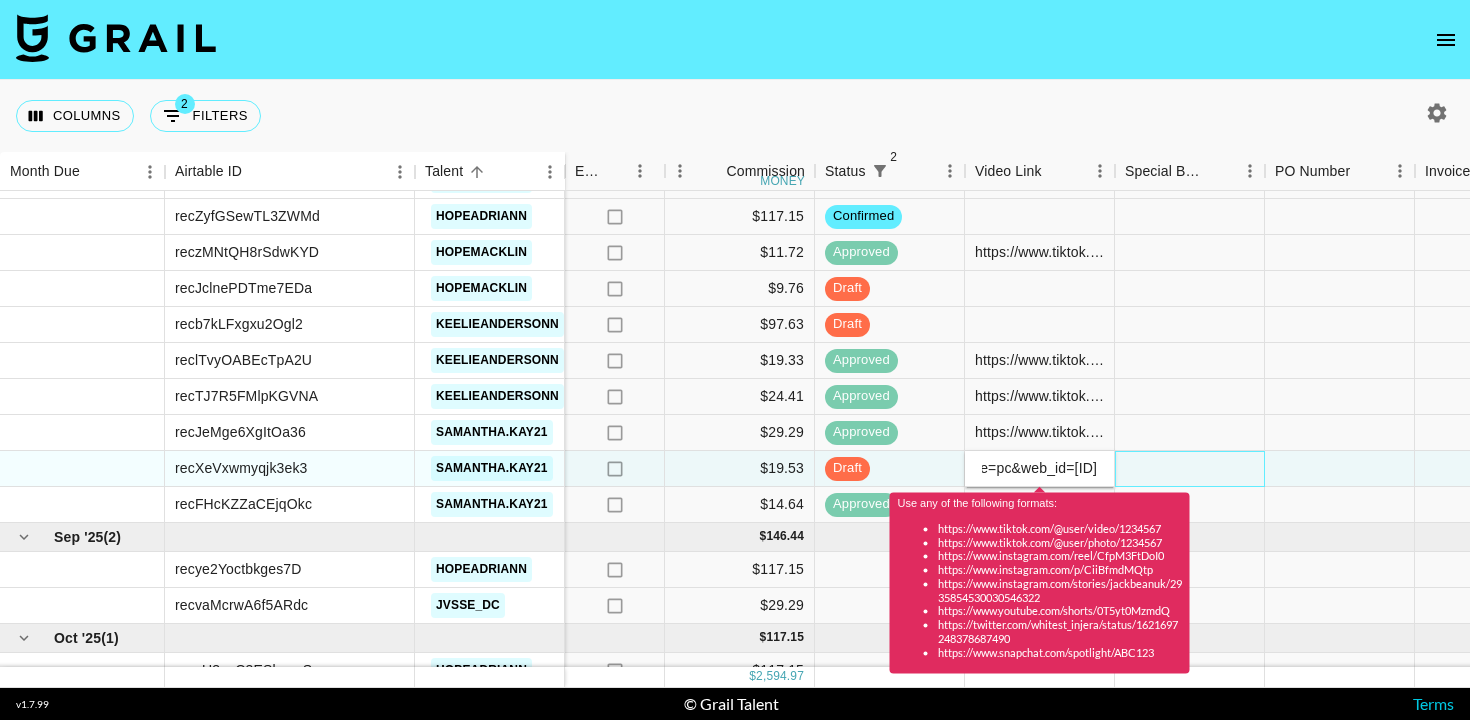 click at bounding box center (1190, 469) 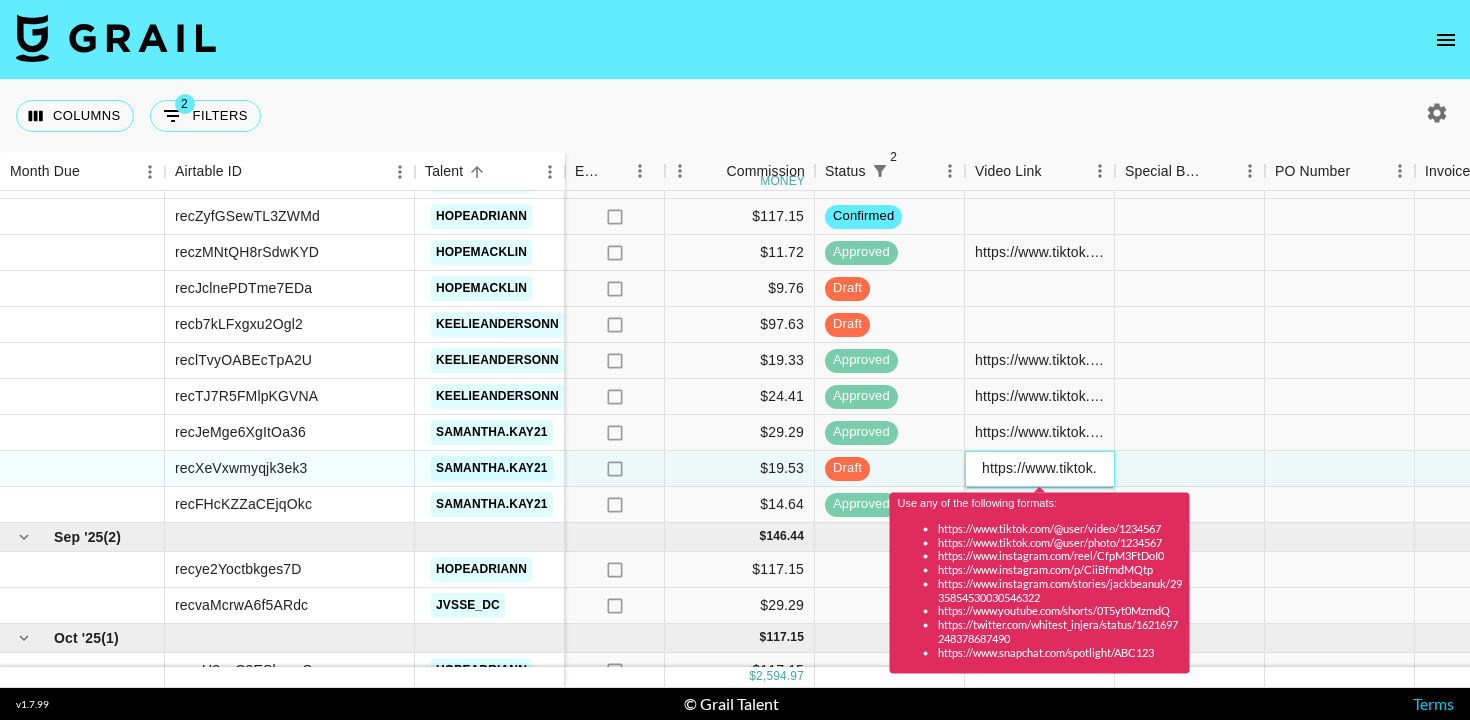 click on "vhttps://www.tiktok.com/@samantha.kay21/video/7536253234889919799?is_from_webapp=1&sender_device=pc&web_id=7490609135924610602" at bounding box center (1039, 468) 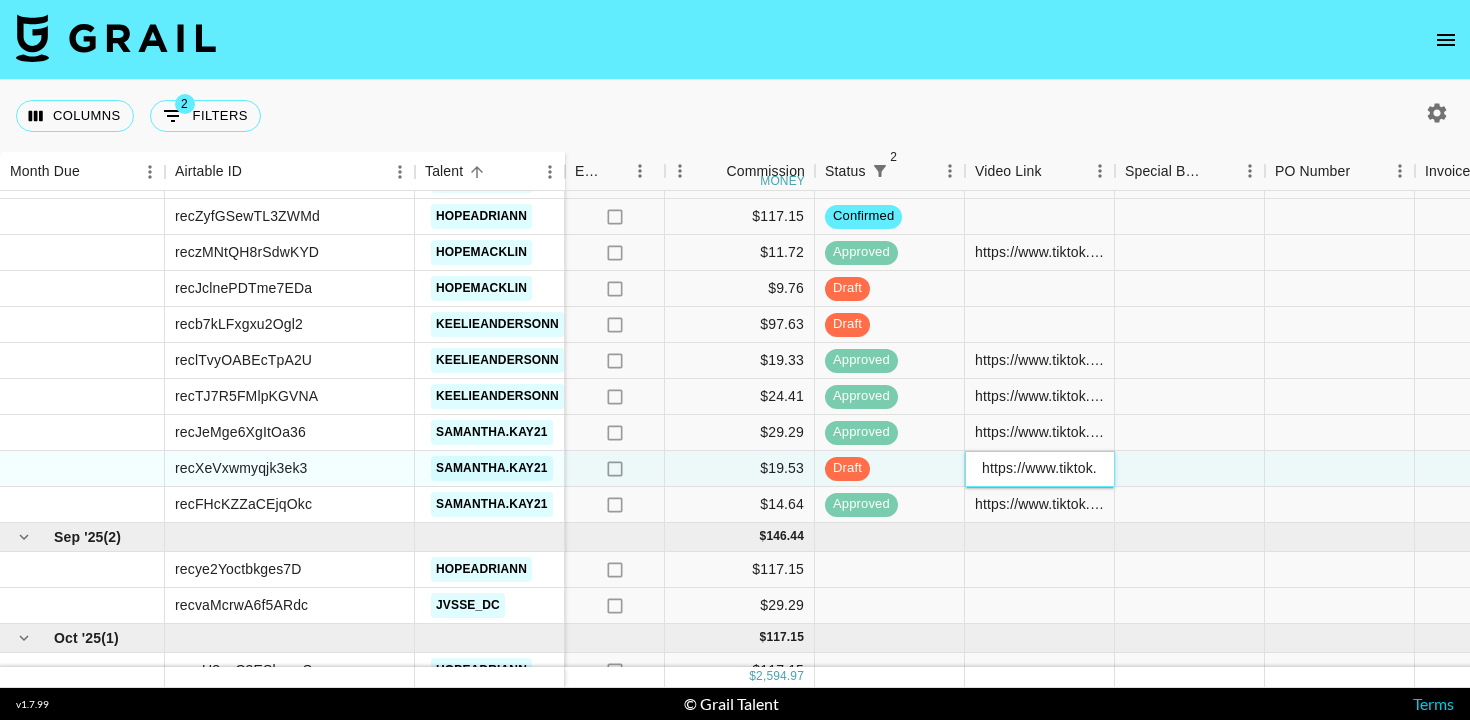 type on "https://www.tiktok.com/@samantha.kay21/video/7536253234889919799?is_from_webapp=1&sender_device=pc&web_id=7490609135924610602" 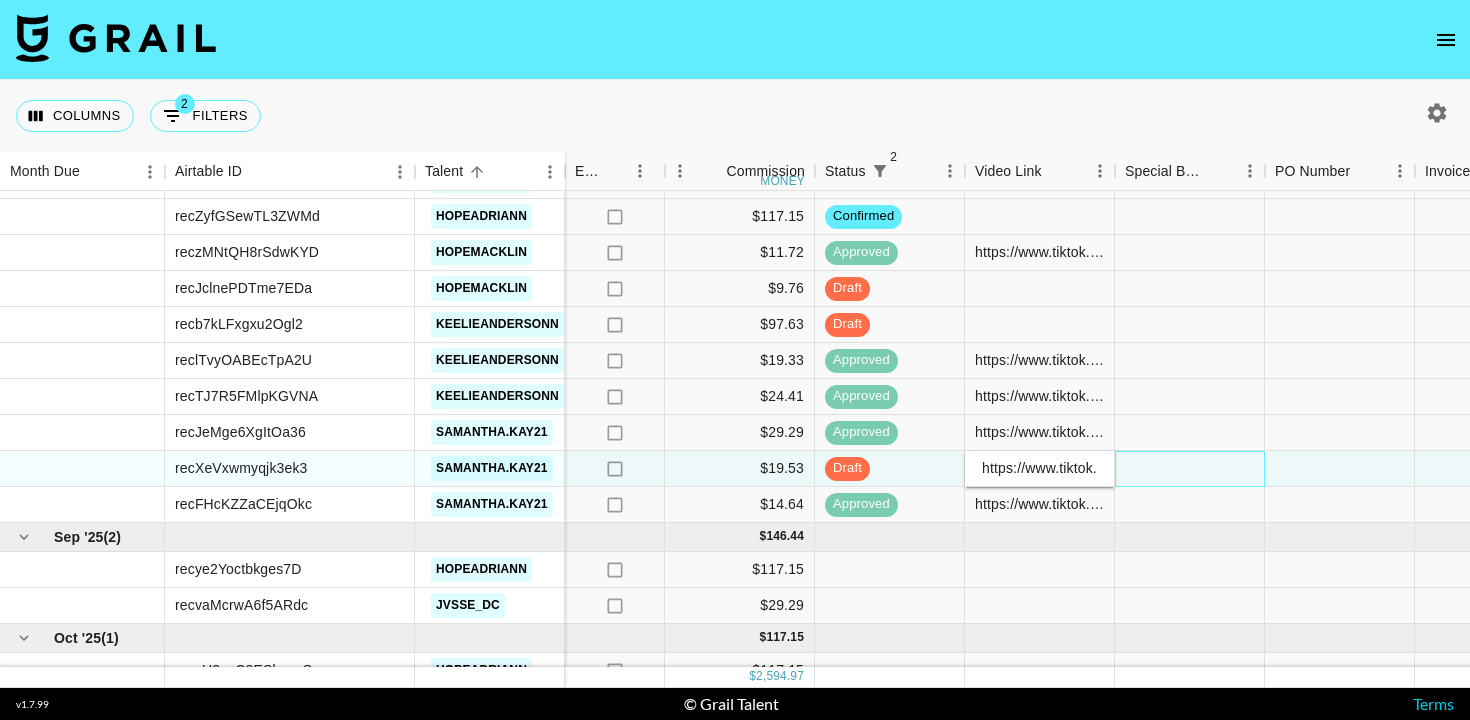 click at bounding box center [1190, 469] 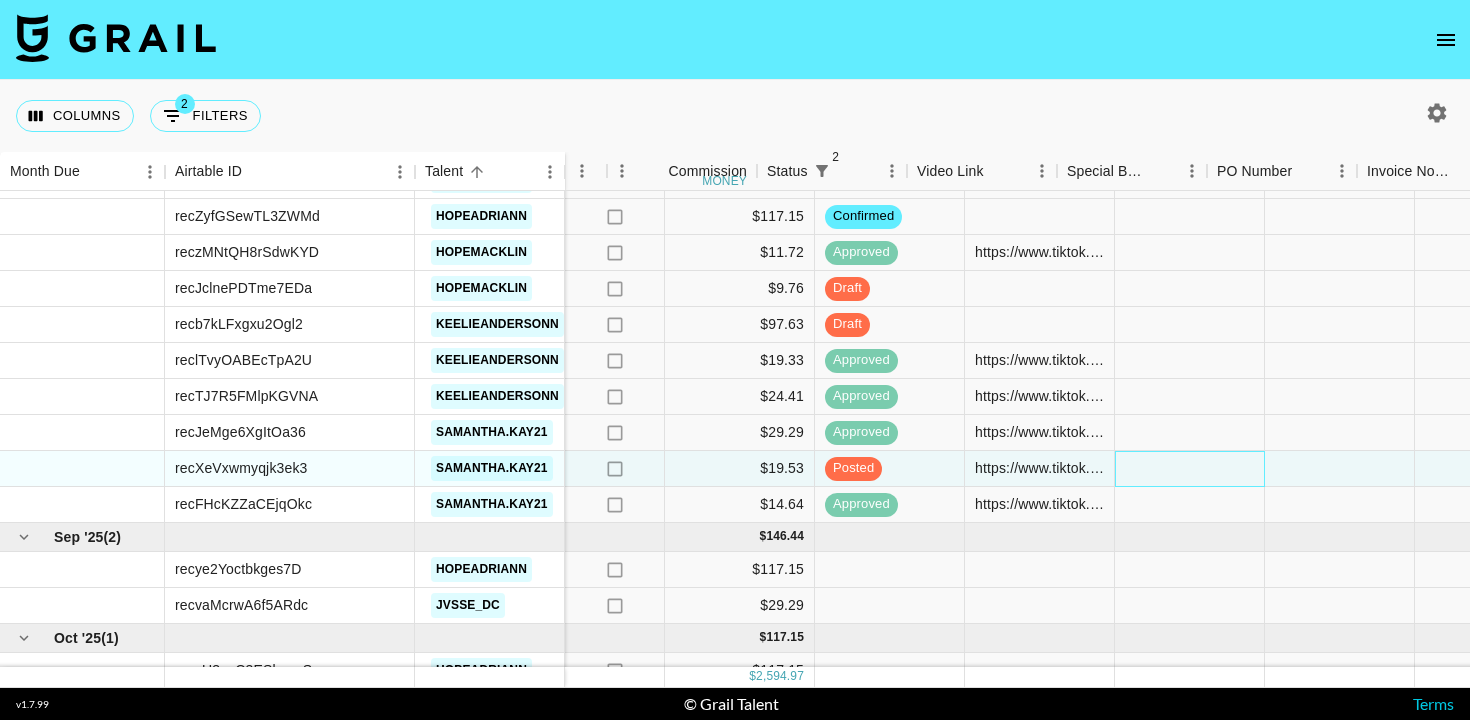 scroll, scrollTop: 1404, scrollLeft: 1750, axis: both 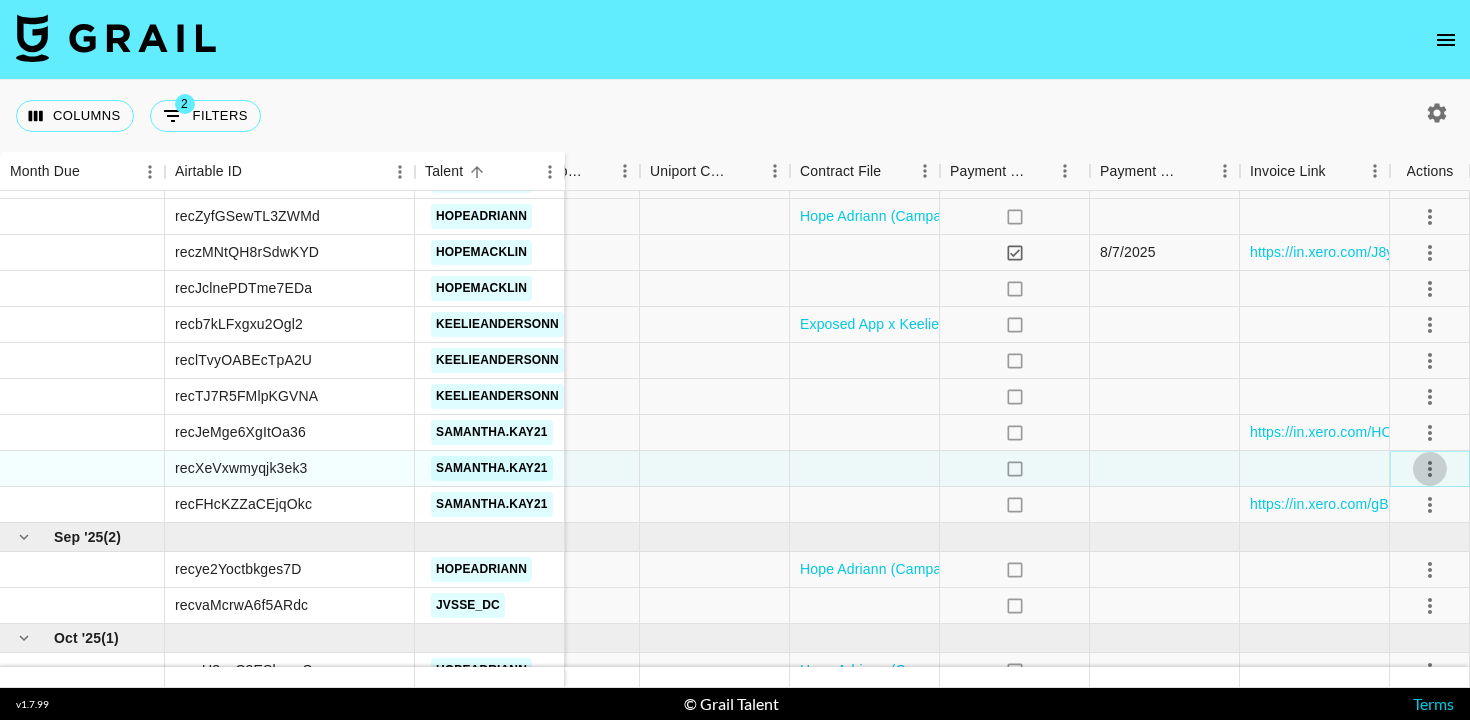 click 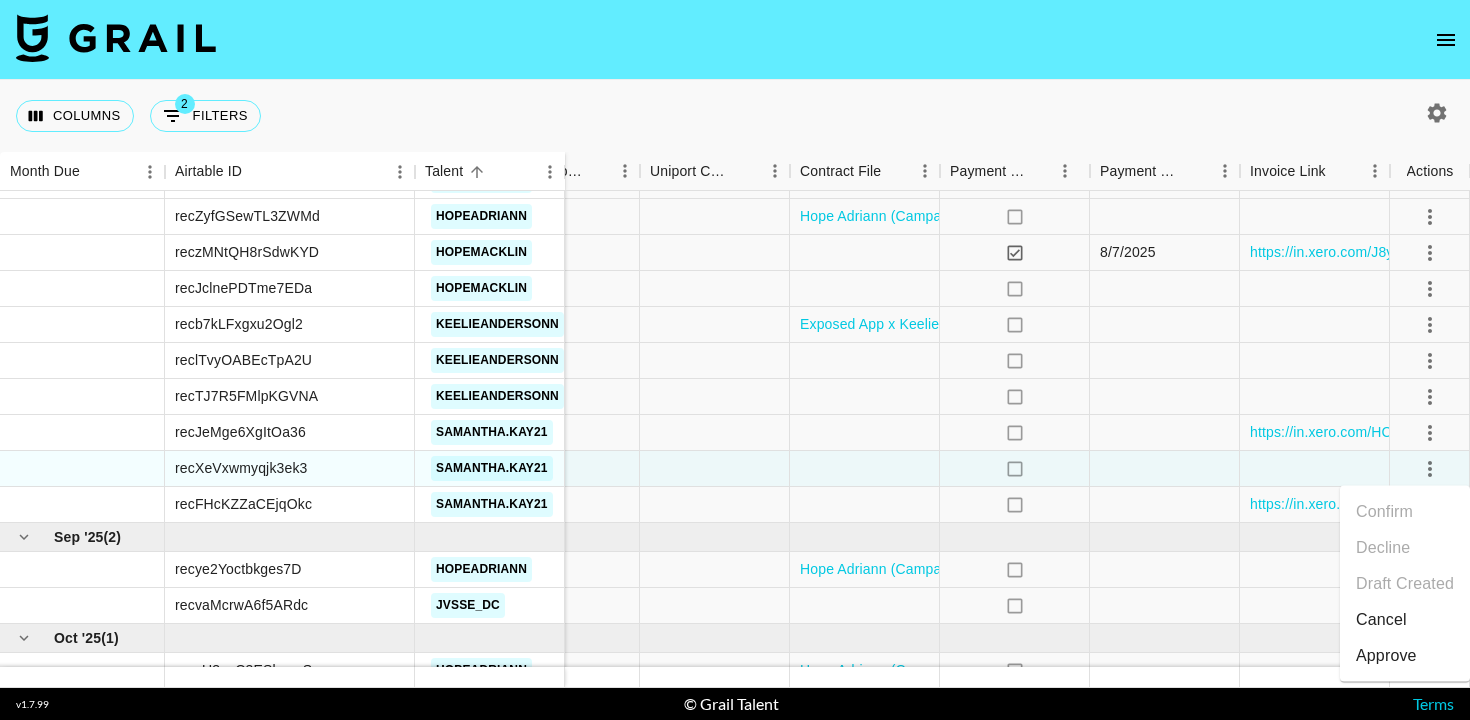 click on "Approve" at bounding box center (1386, 656) 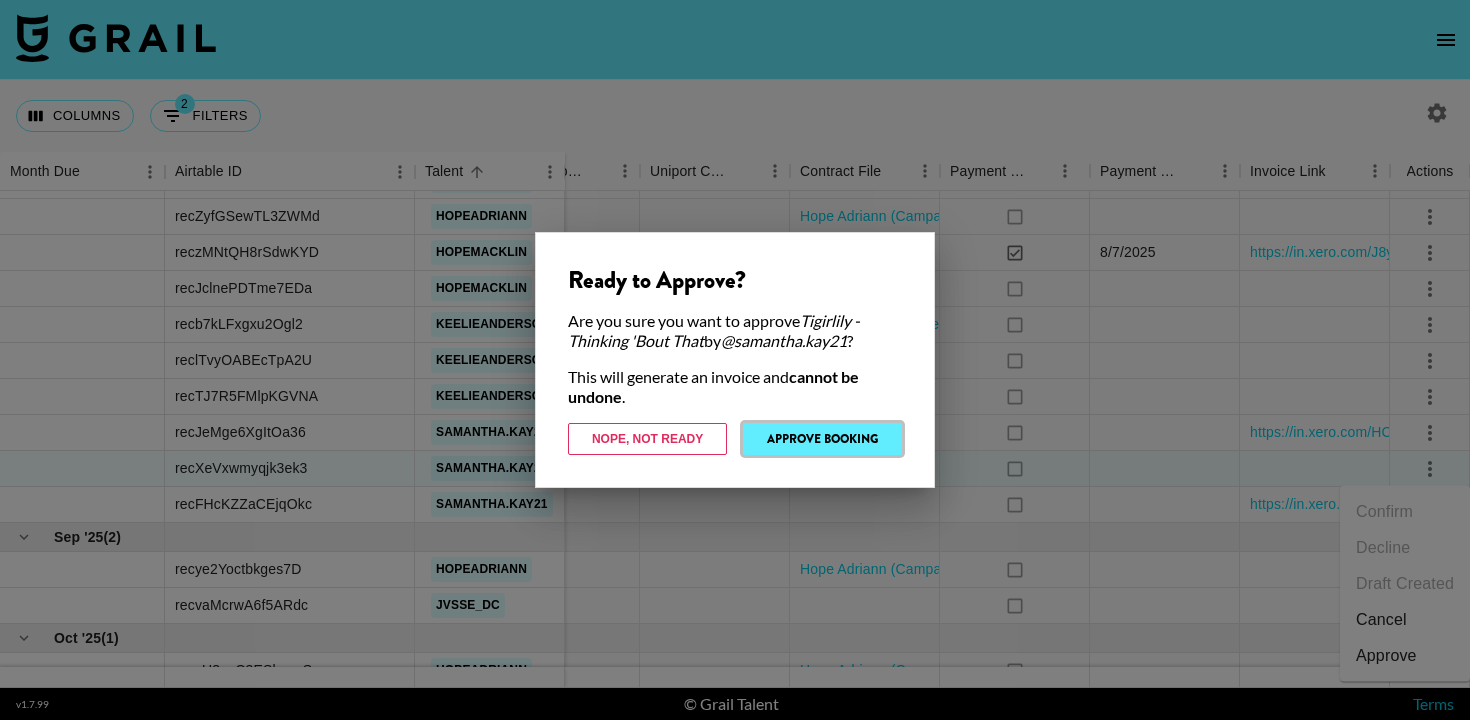 click on "Approve Booking" at bounding box center (822, 439) 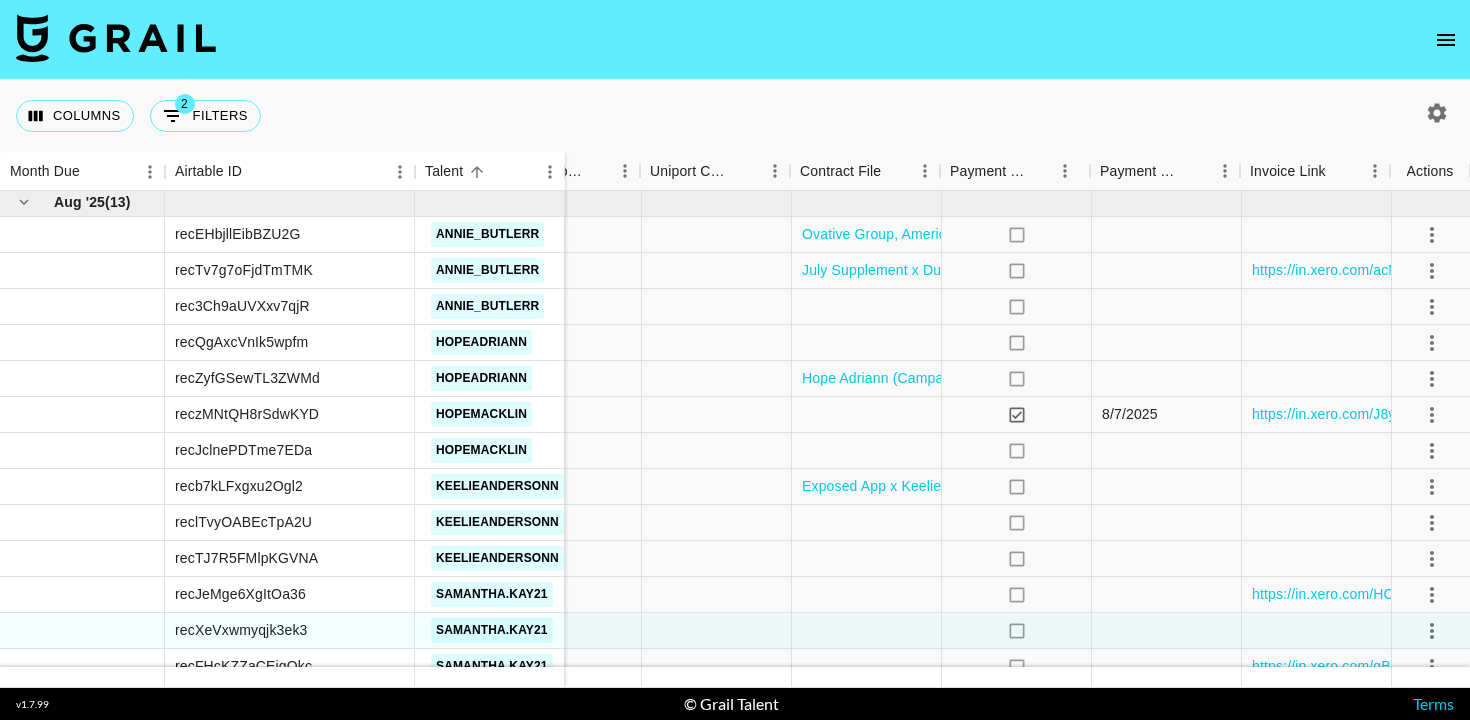 scroll, scrollTop: 1242, scrollLeft: 1750, axis: both 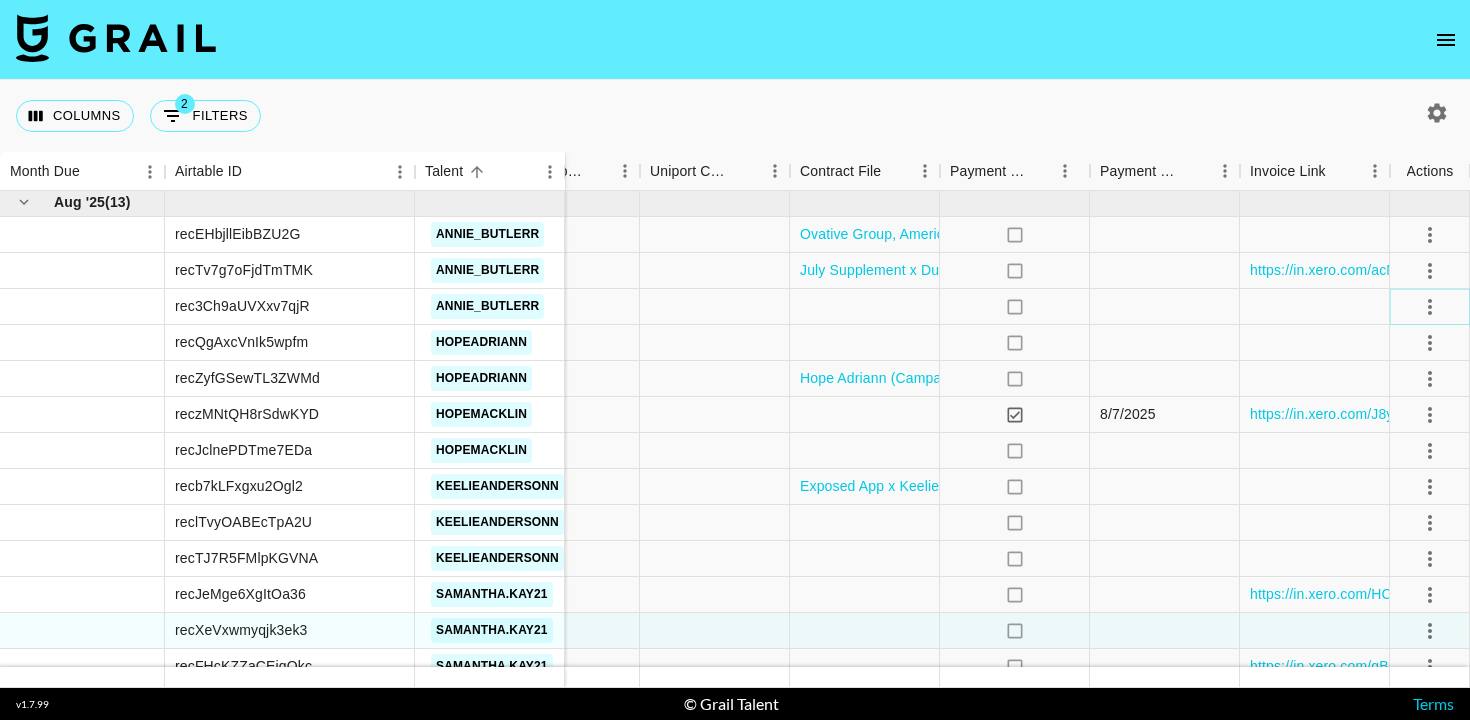 click 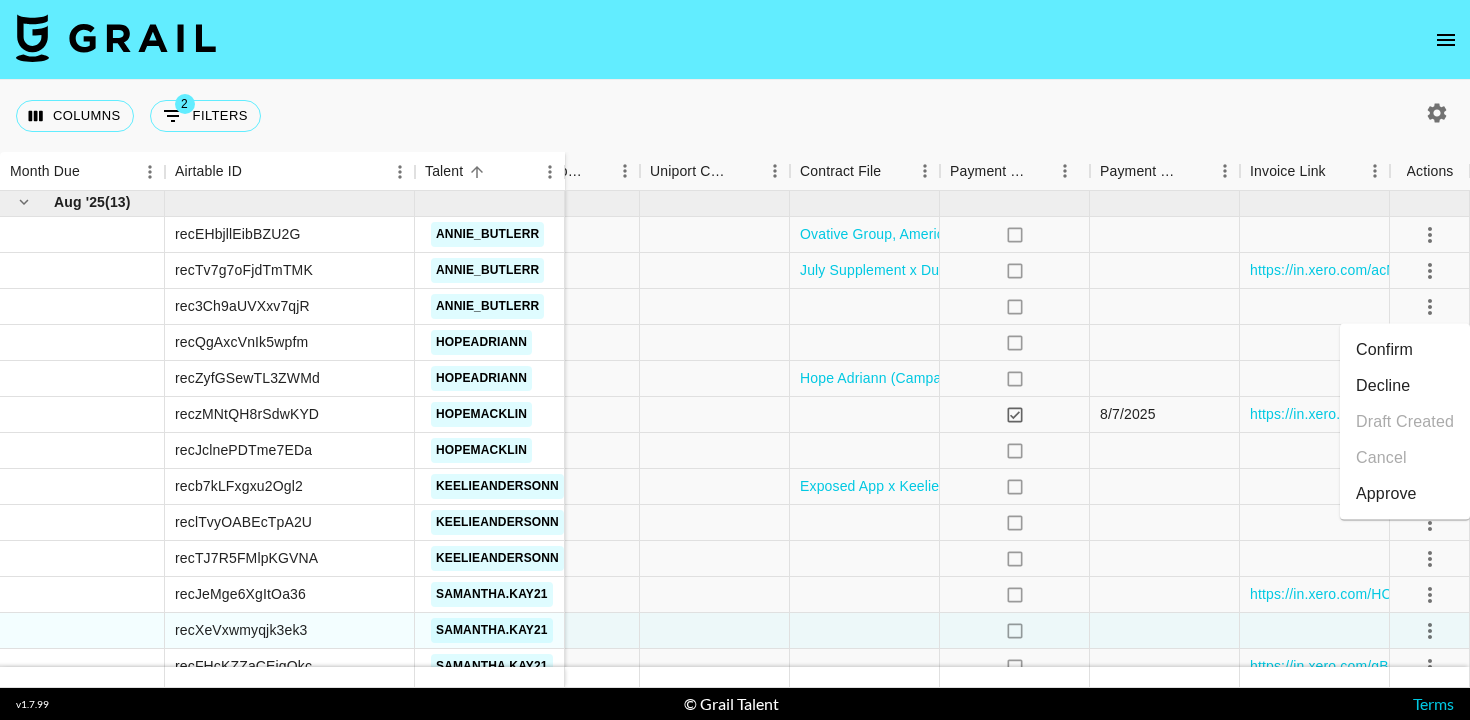 click on "Confirm" at bounding box center [1405, 350] 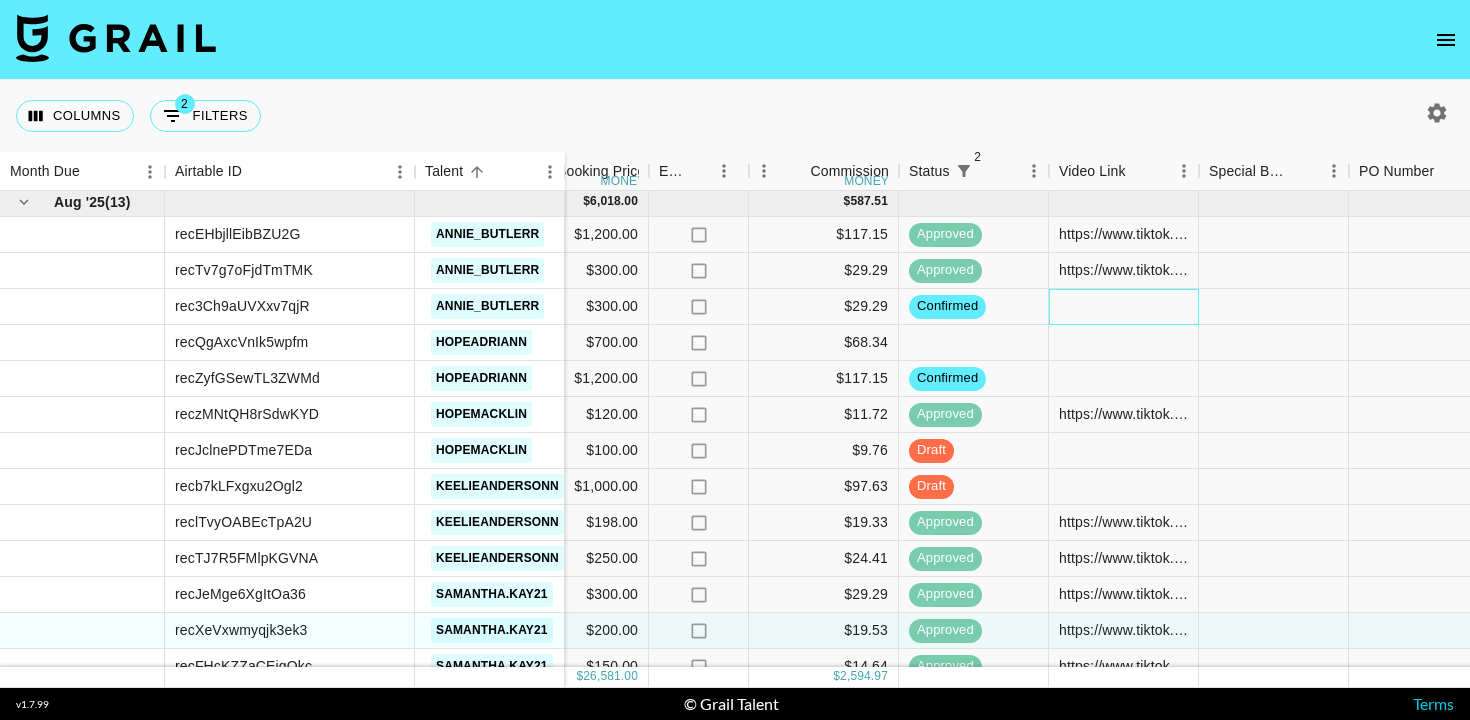 click at bounding box center [1124, 307] 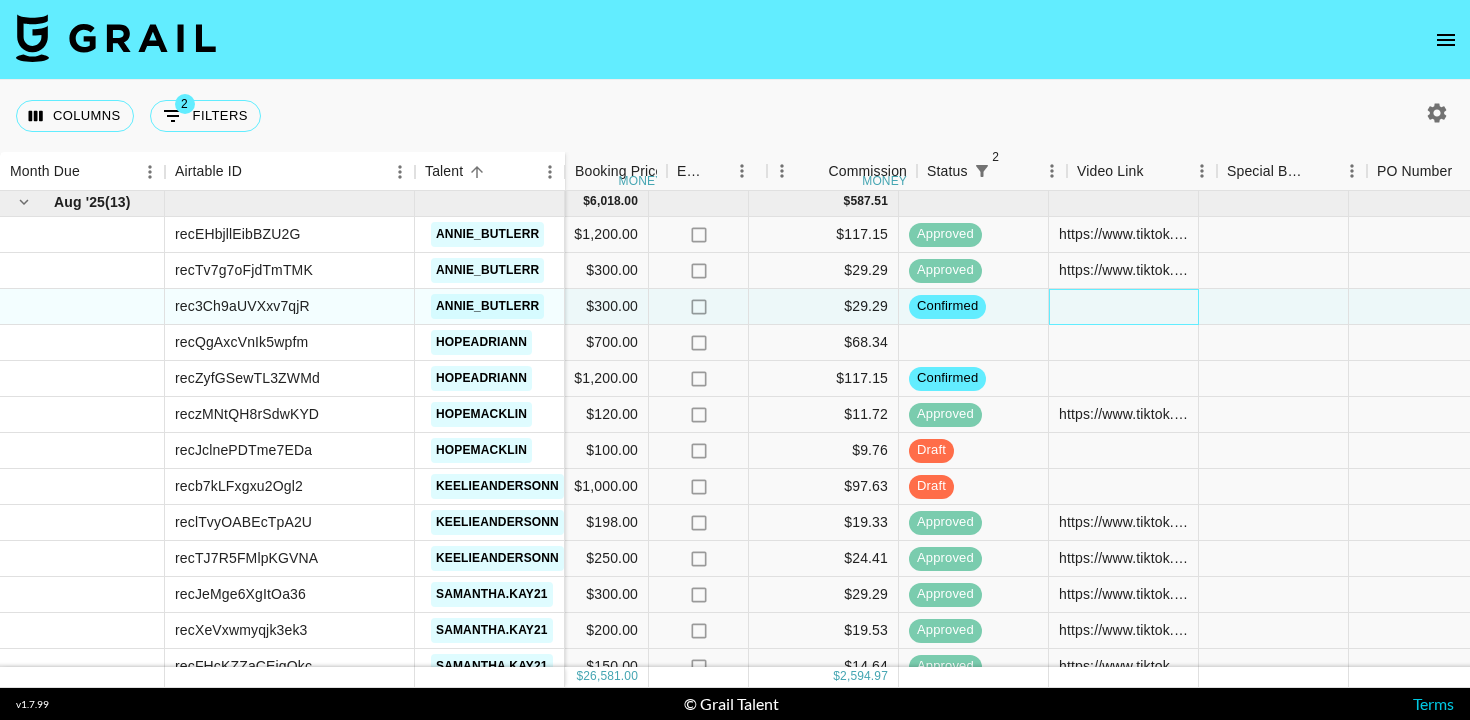scroll, scrollTop: 1242, scrollLeft: 688, axis: both 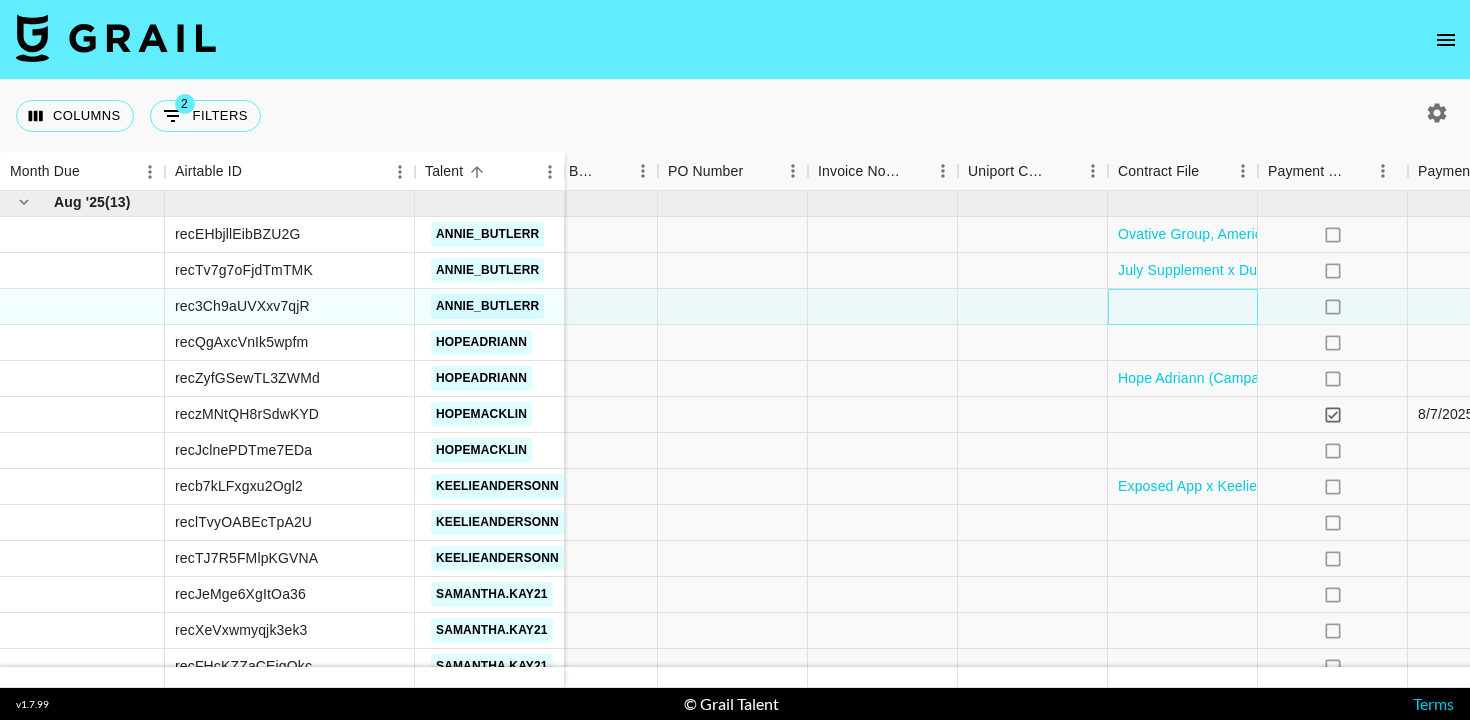 click at bounding box center [1183, 307] 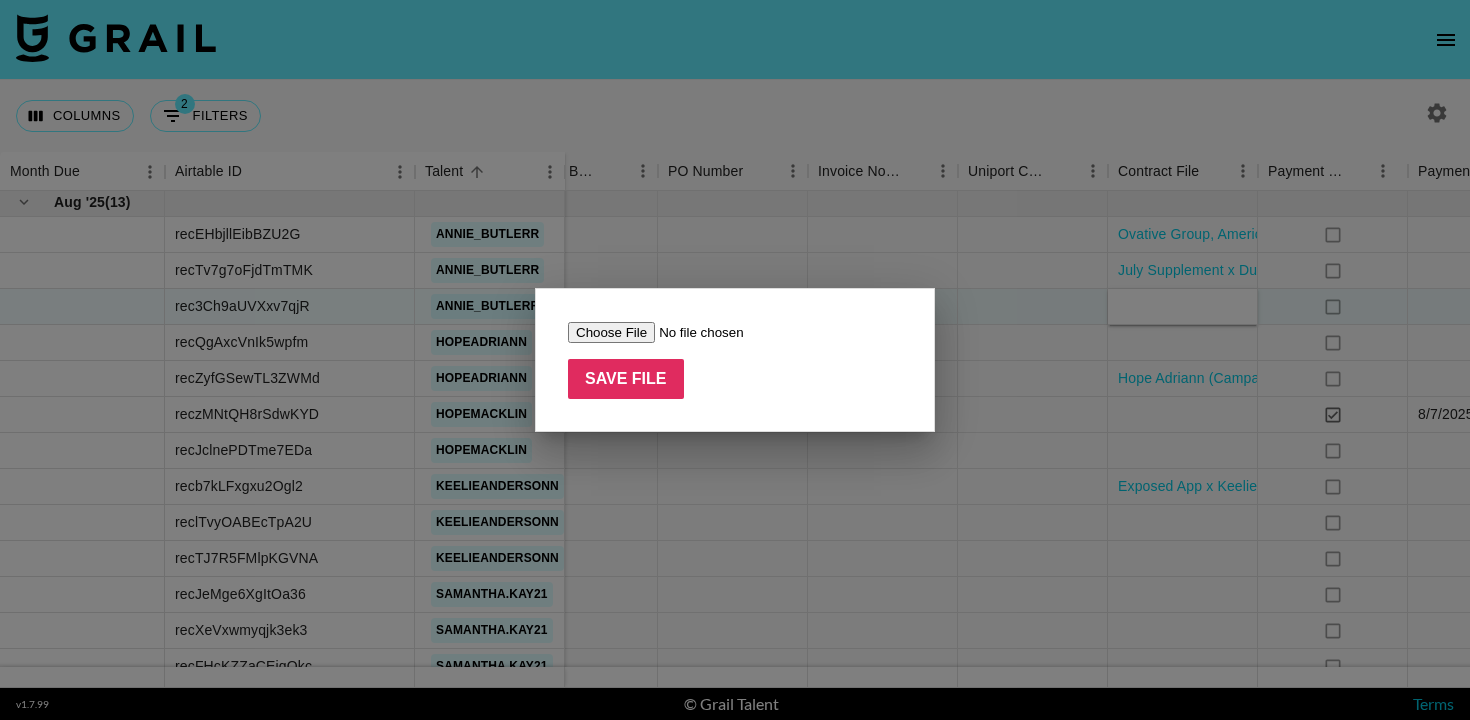 click at bounding box center (694, 332) 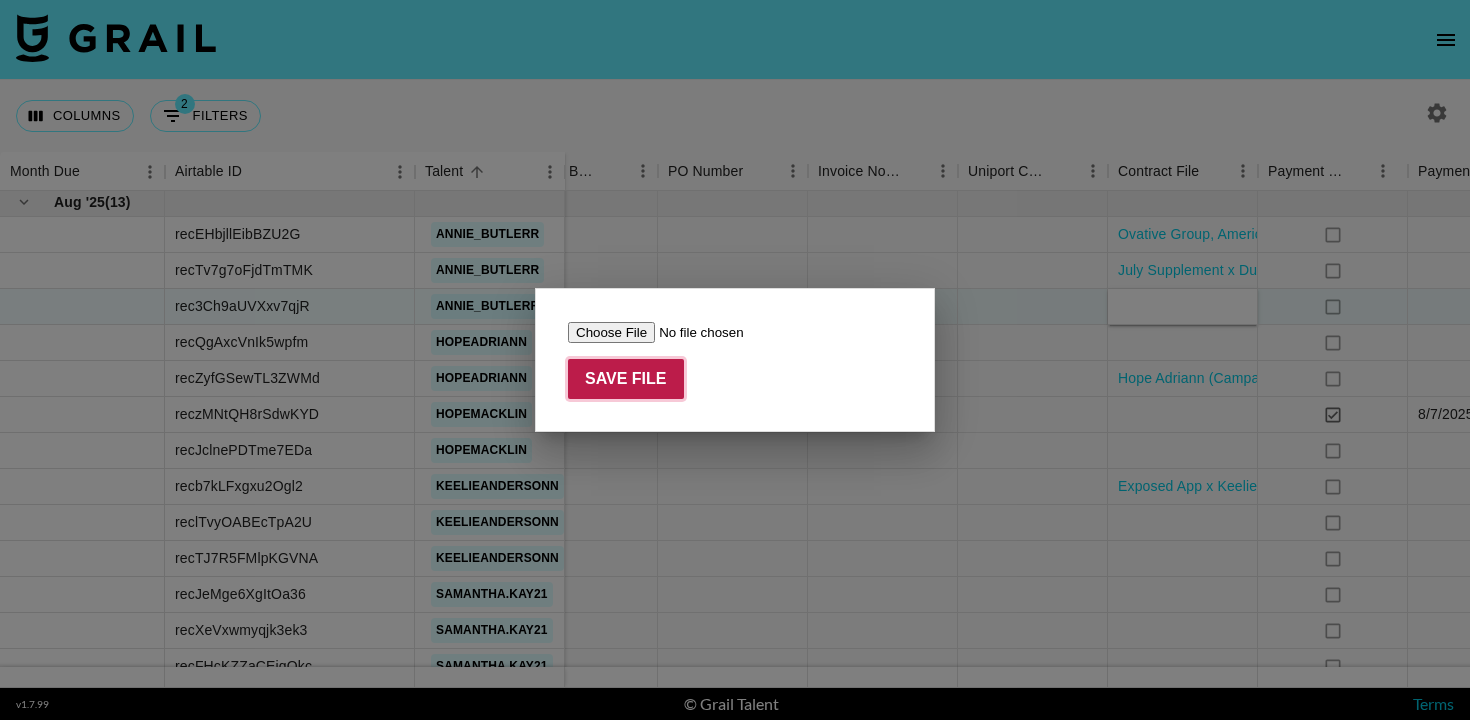 click on "Save File" at bounding box center (626, 379) 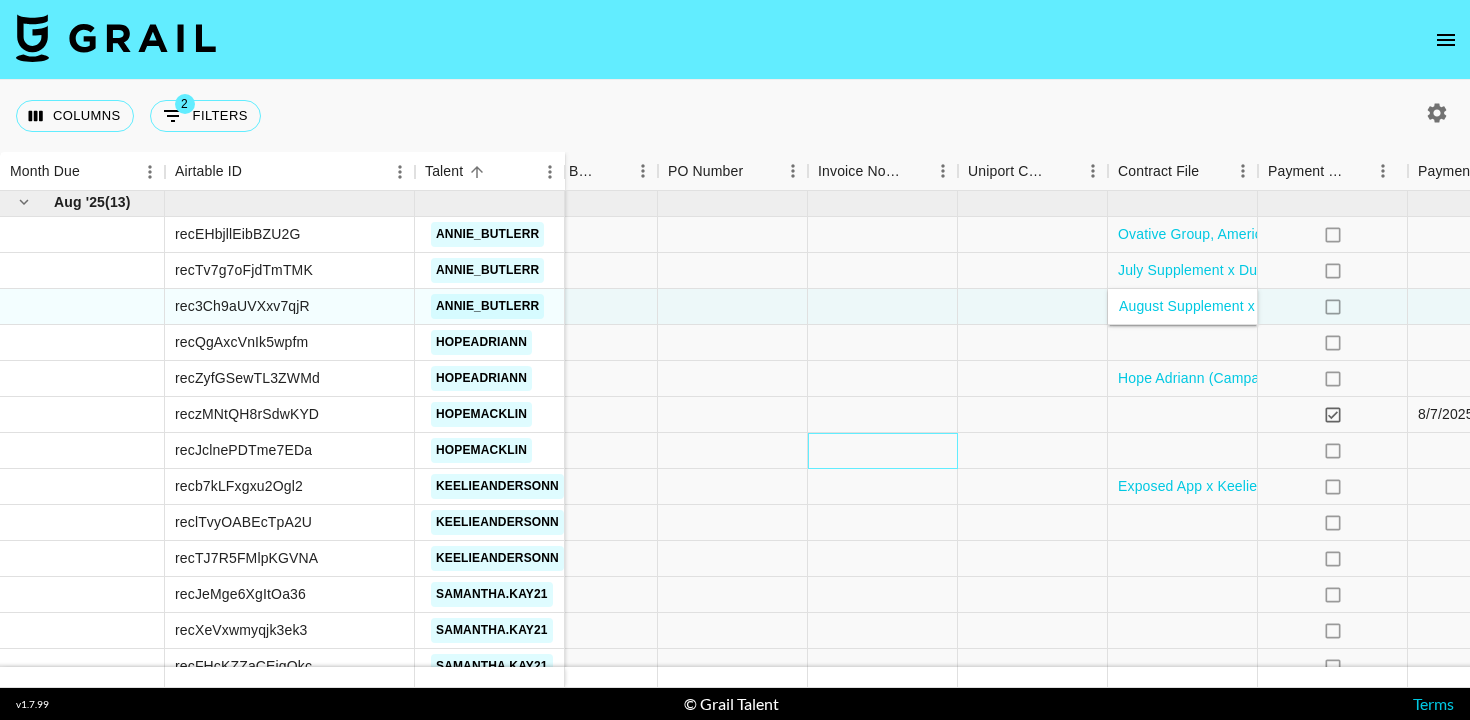 click at bounding box center (883, 451) 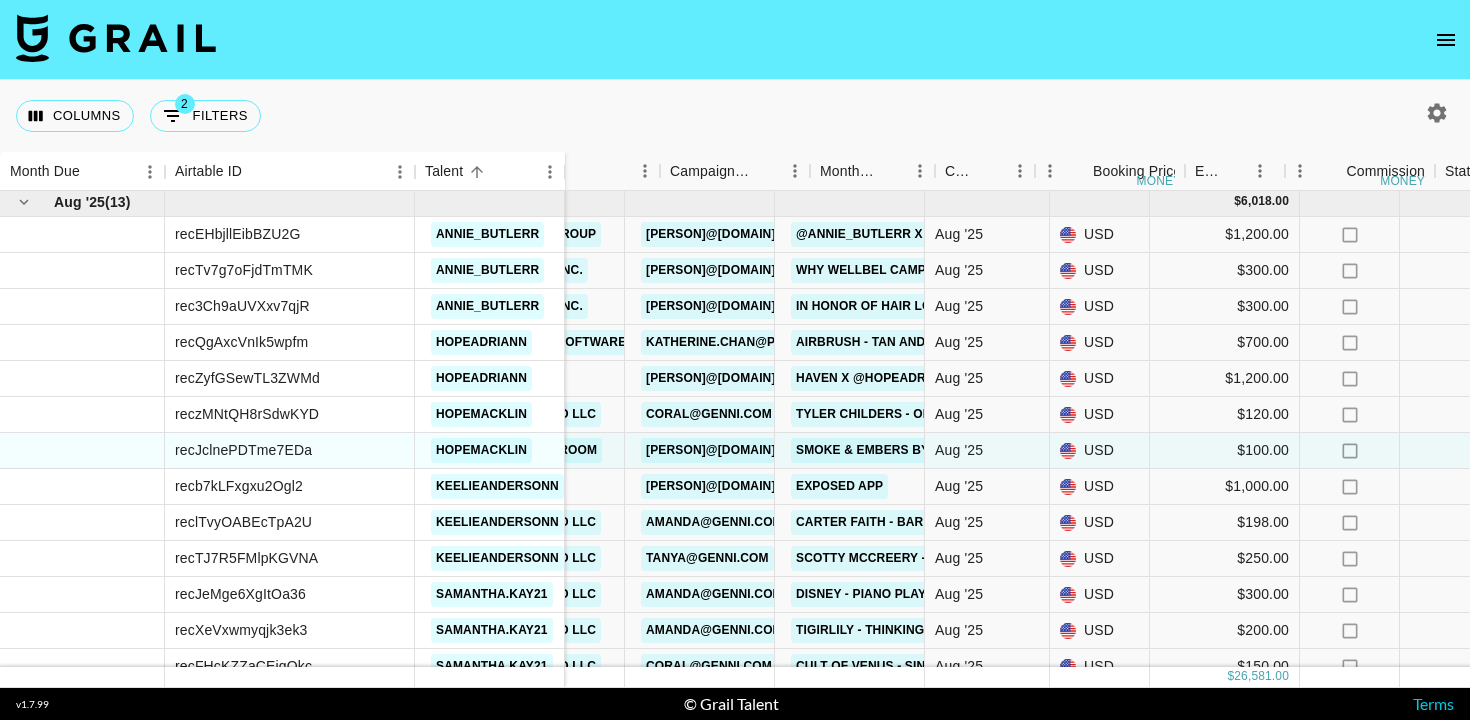 scroll, scrollTop: 1242, scrollLeft: 0, axis: vertical 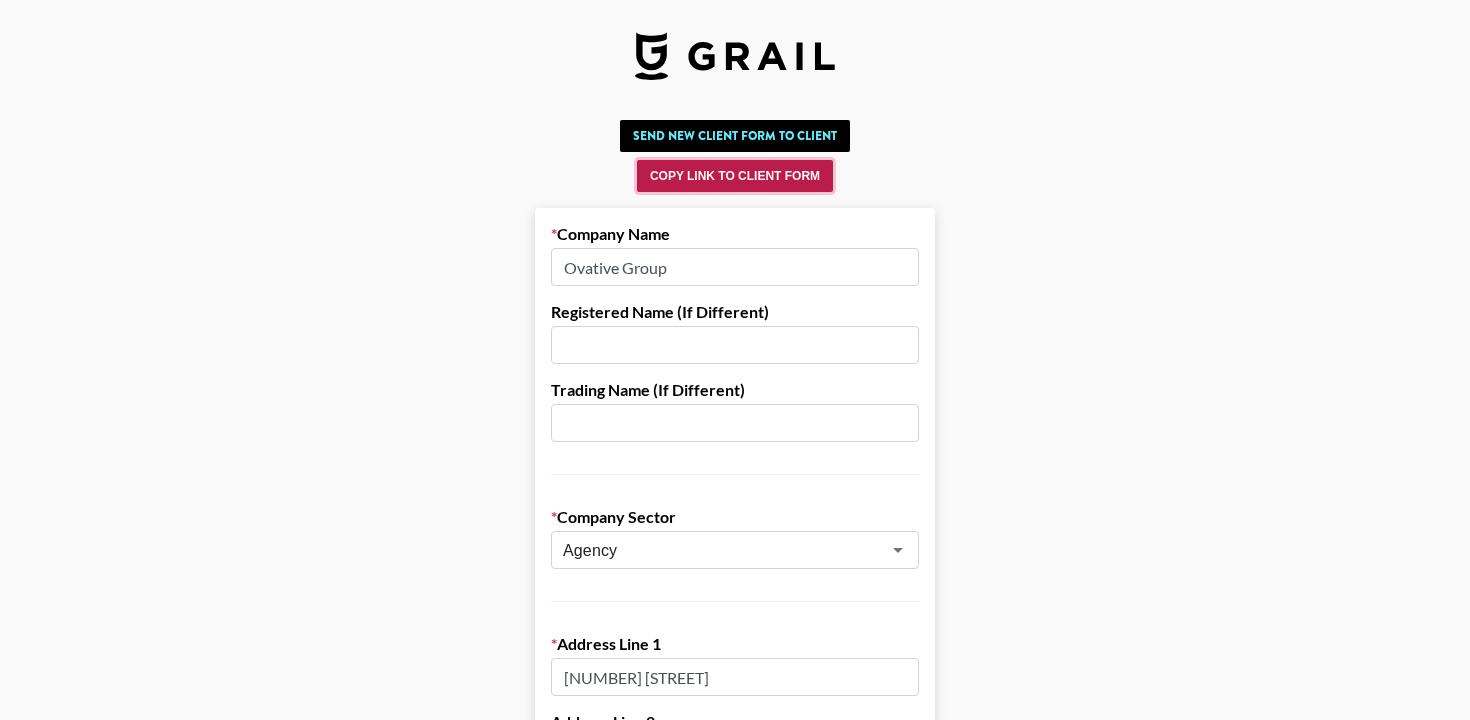 click on "Copy Link to Client Form" at bounding box center (735, 176) 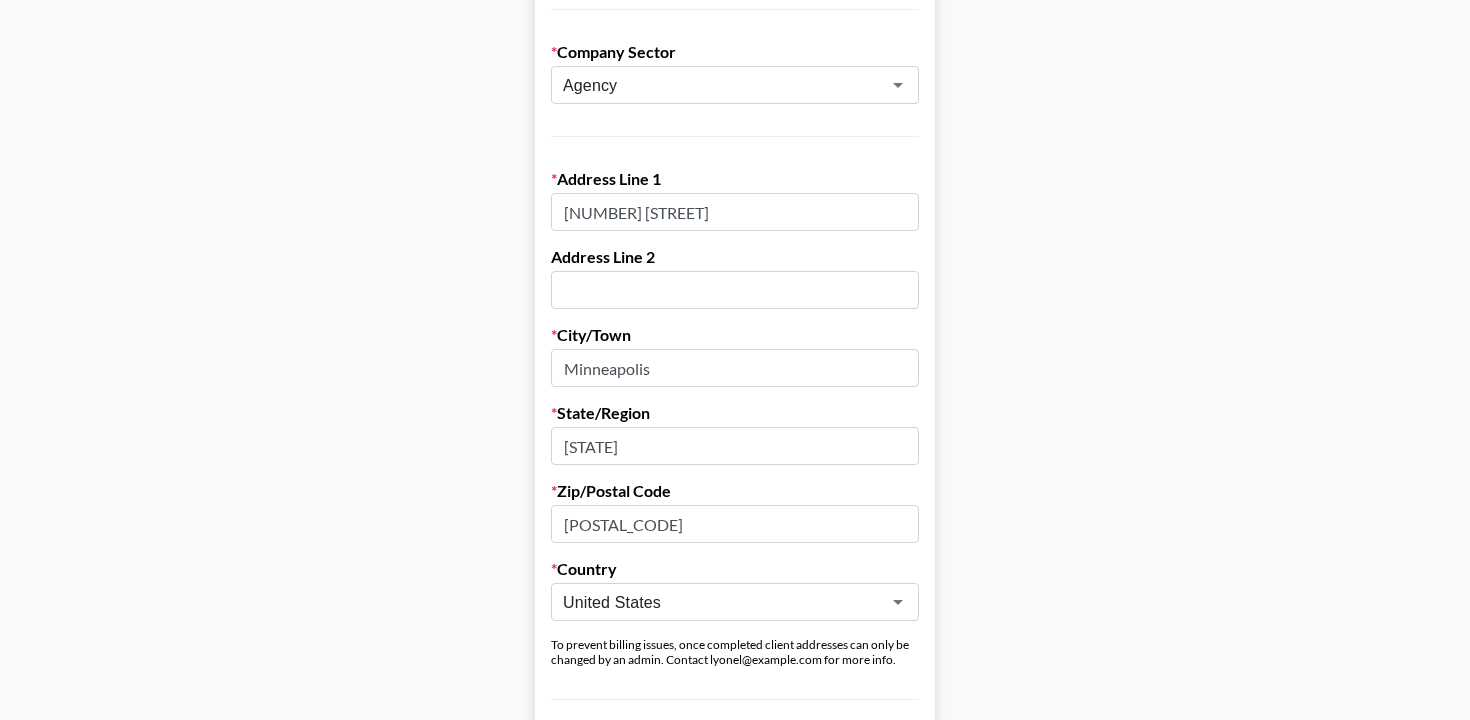 scroll, scrollTop: 0, scrollLeft: 0, axis: both 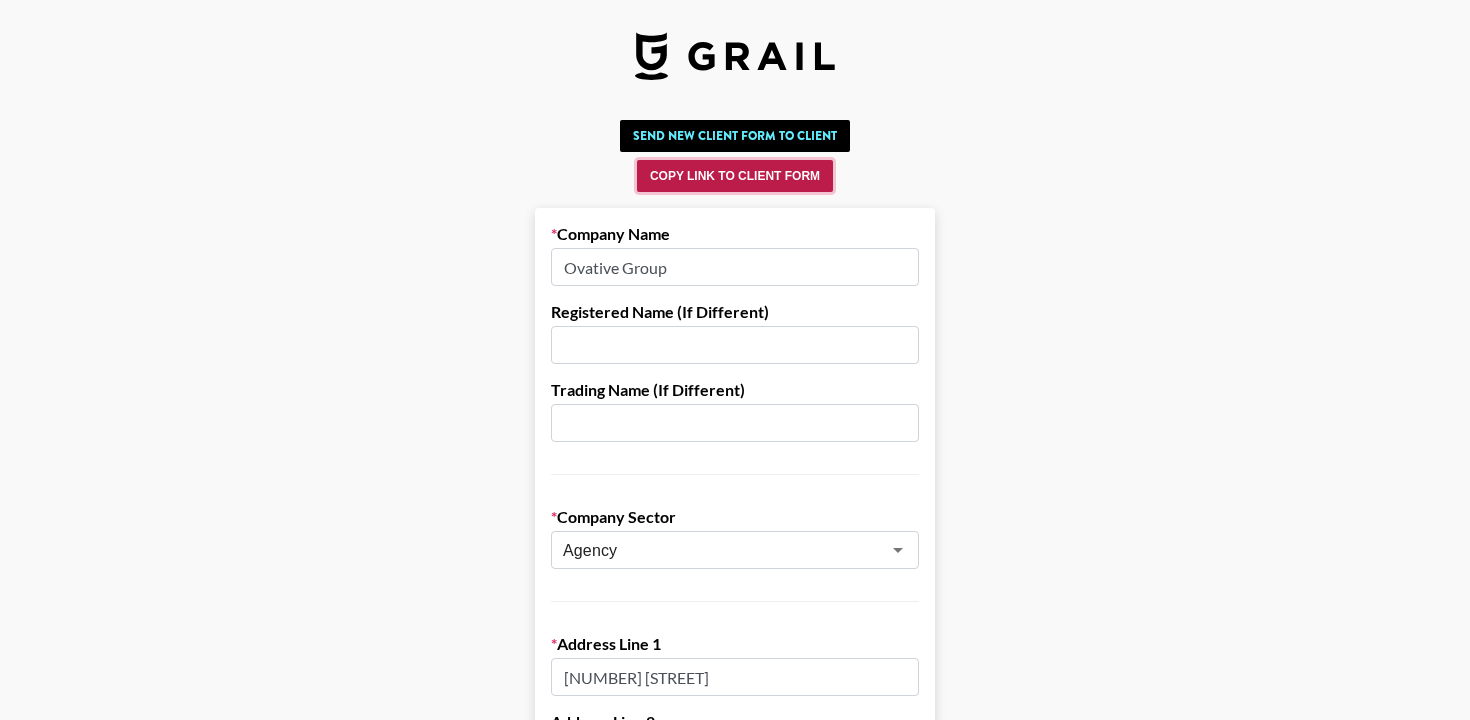 click on "Copy Link to Client Form" at bounding box center [735, 176] 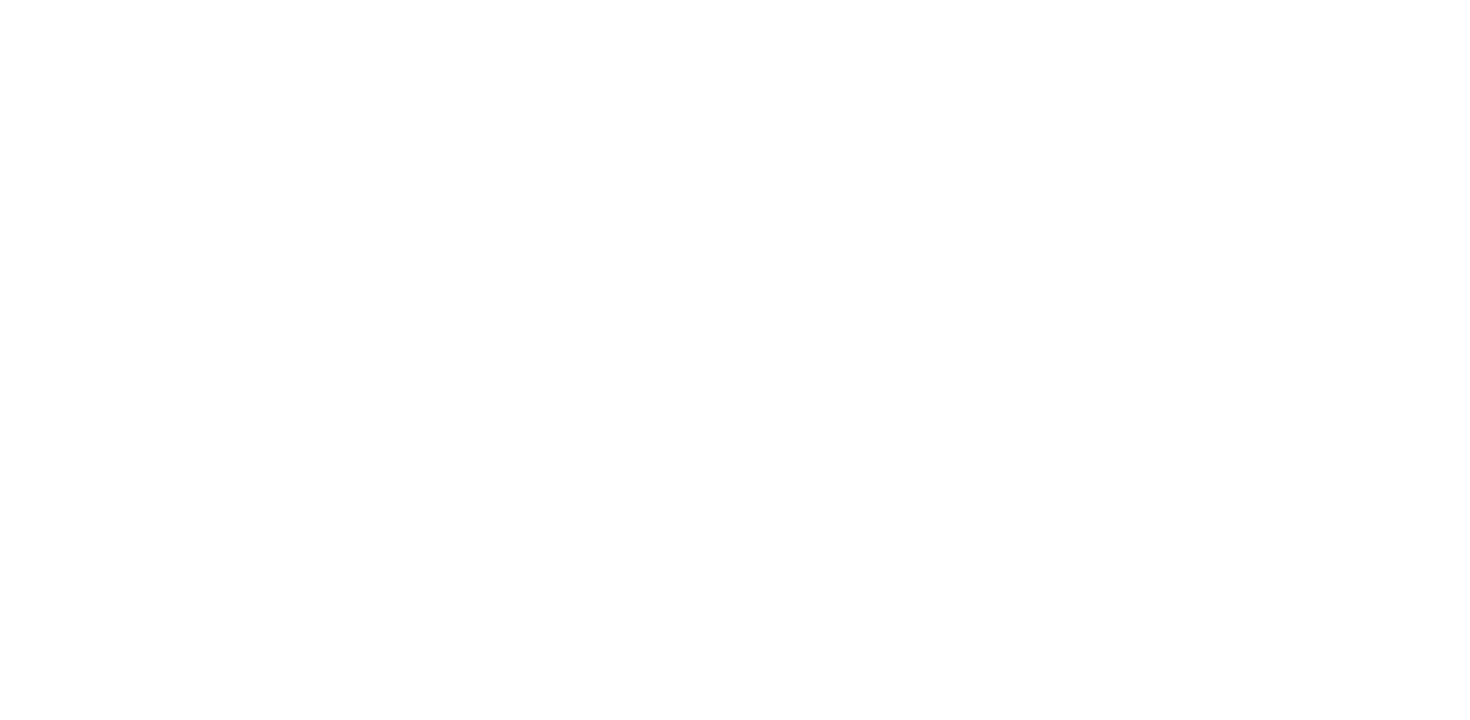 scroll, scrollTop: 0, scrollLeft: 0, axis: both 